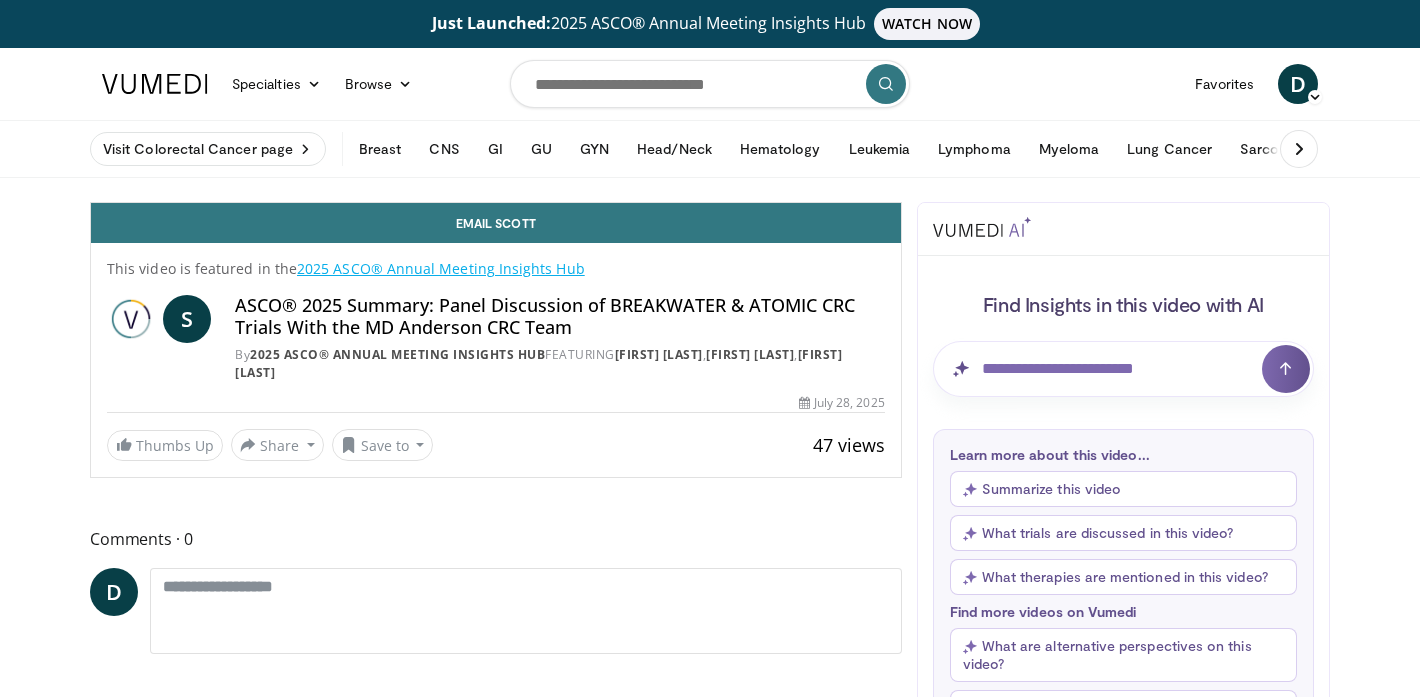 scroll, scrollTop: 0, scrollLeft: 0, axis: both 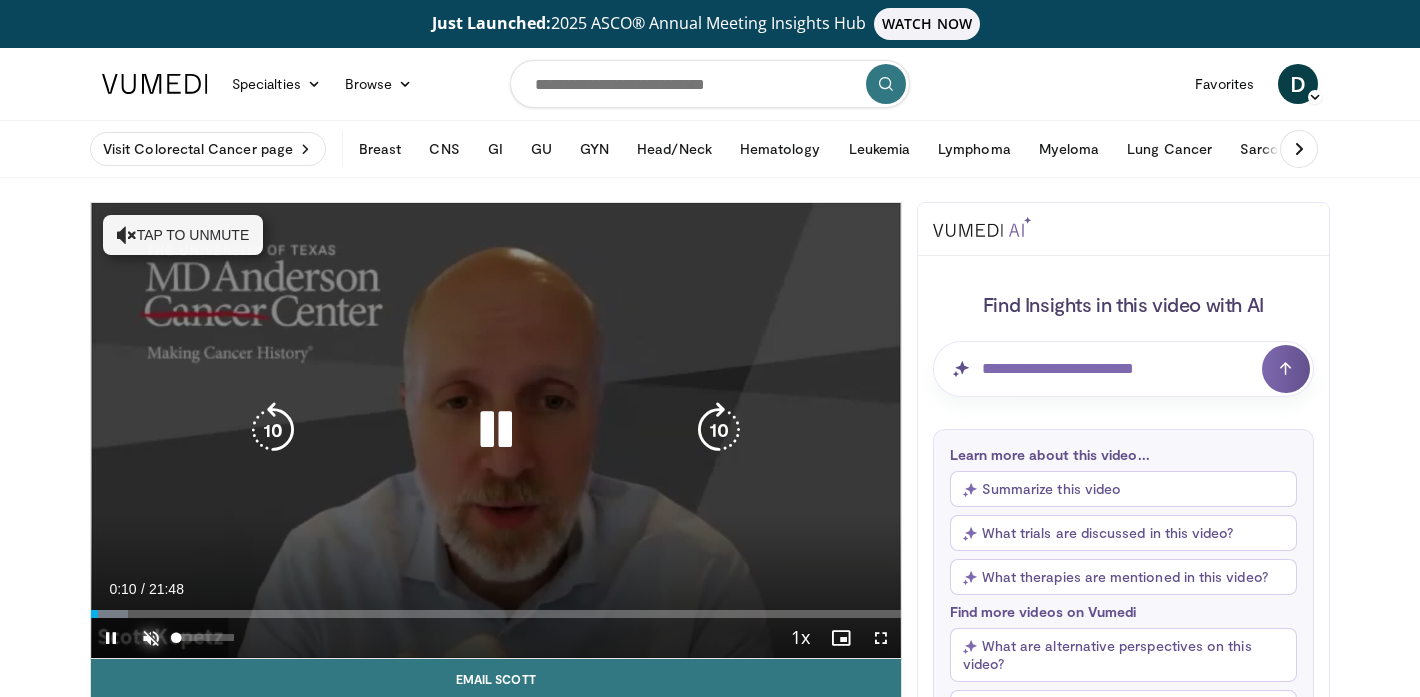 click at bounding box center (151, 638) 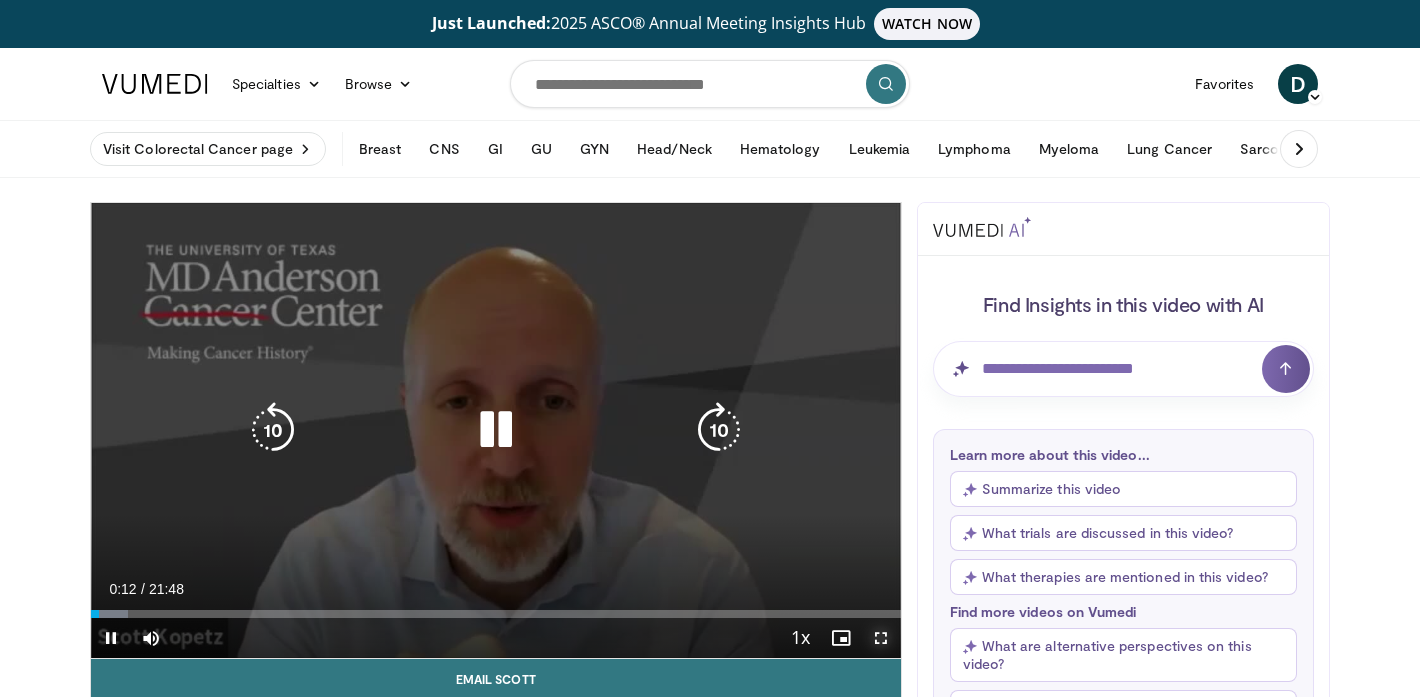 click at bounding box center (881, 638) 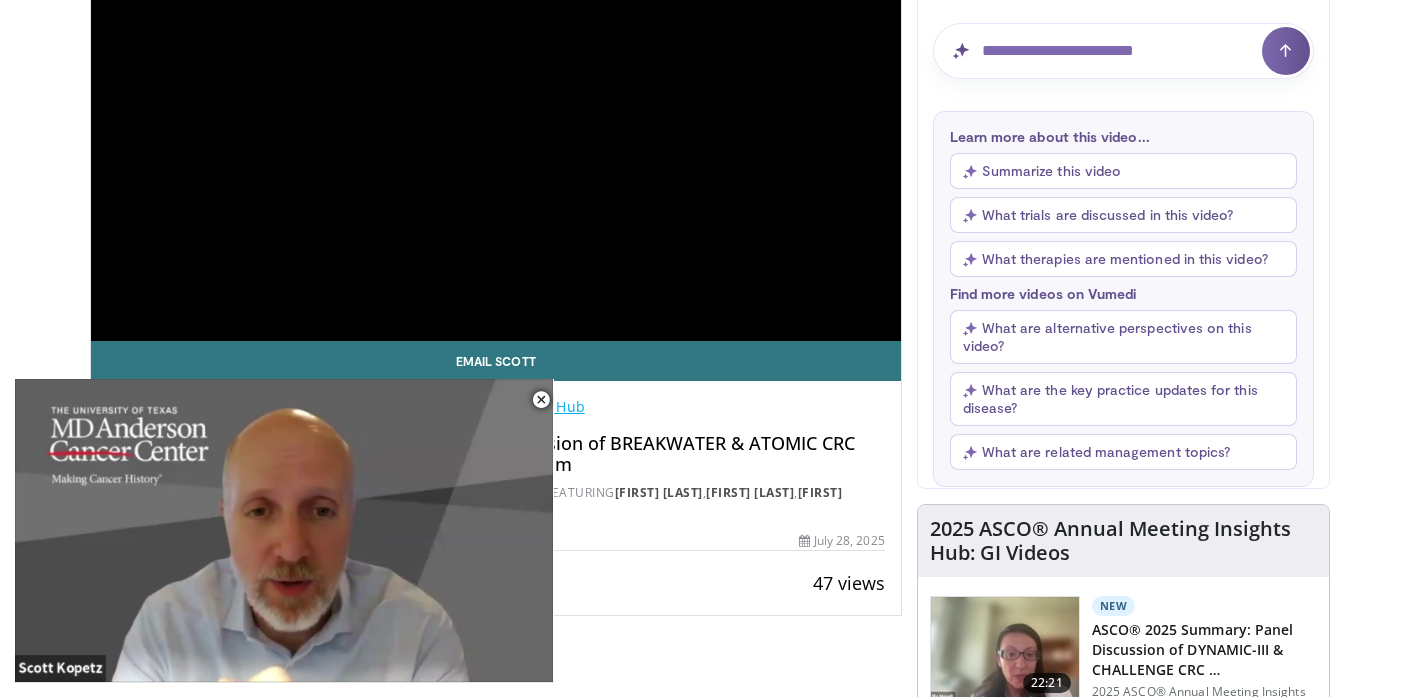 scroll, scrollTop: 340, scrollLeft: 0, axis: vertical 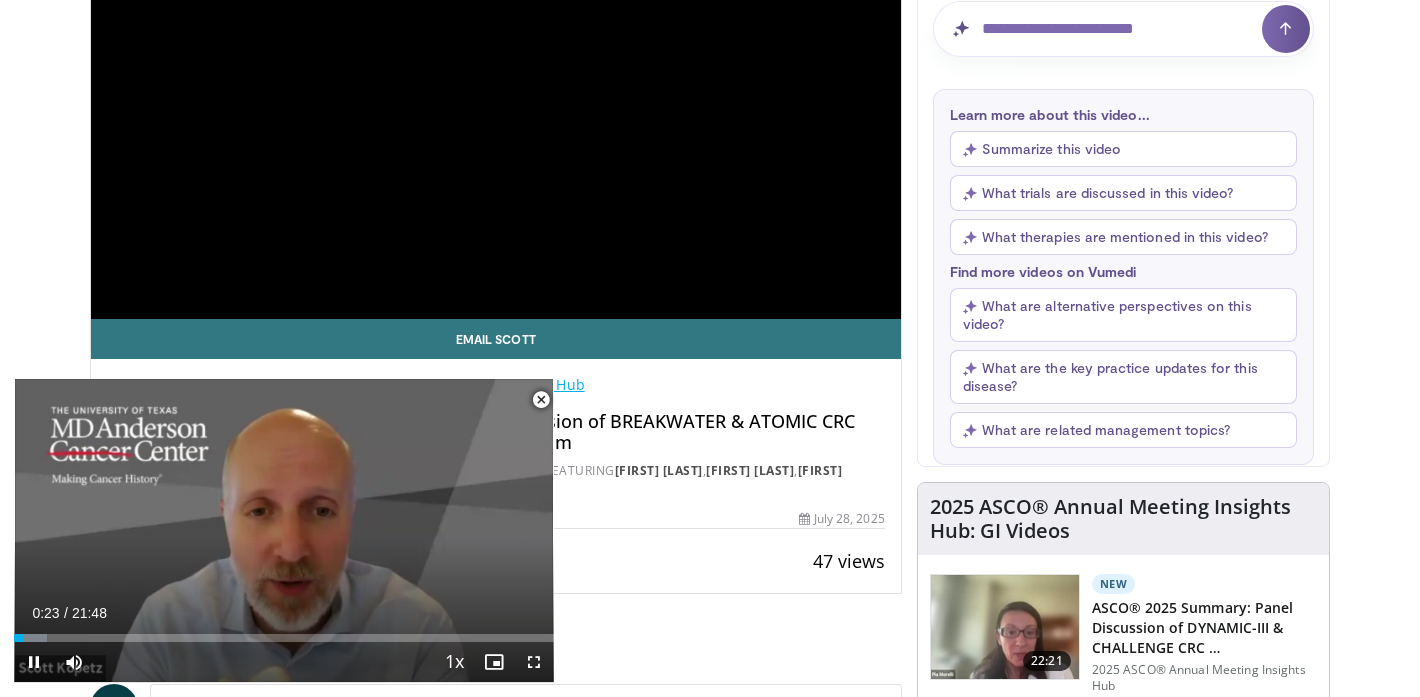 click at bounding box center (541, 400) 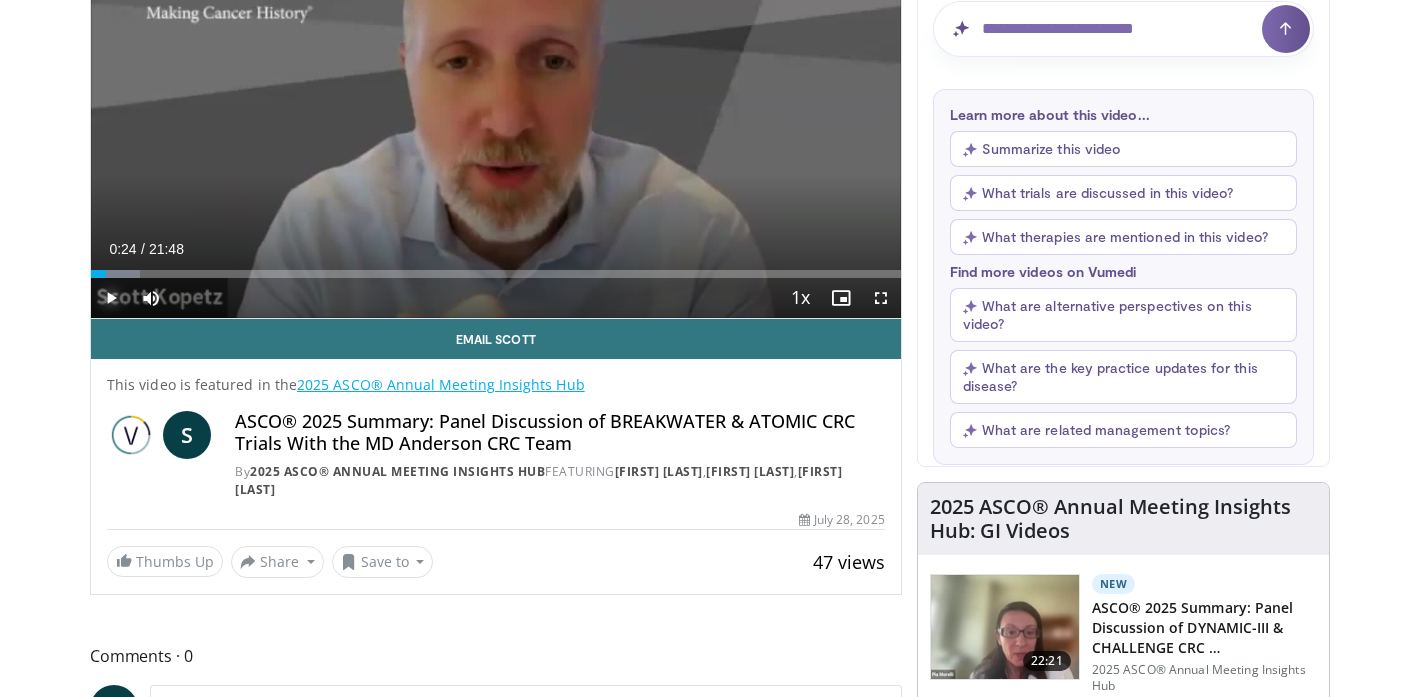 click at bounding box center [111, 298] 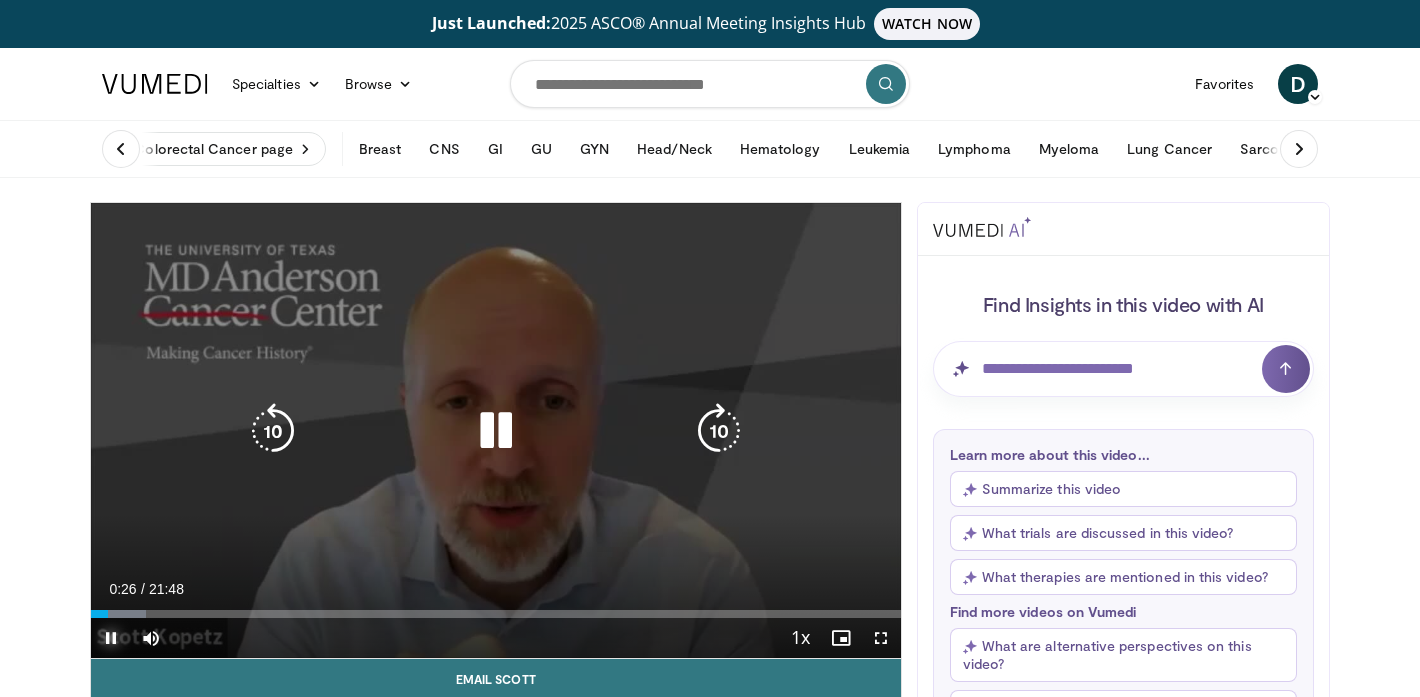 scroll, scrollTop: 64, scrollLeft: 0, axis: vertical 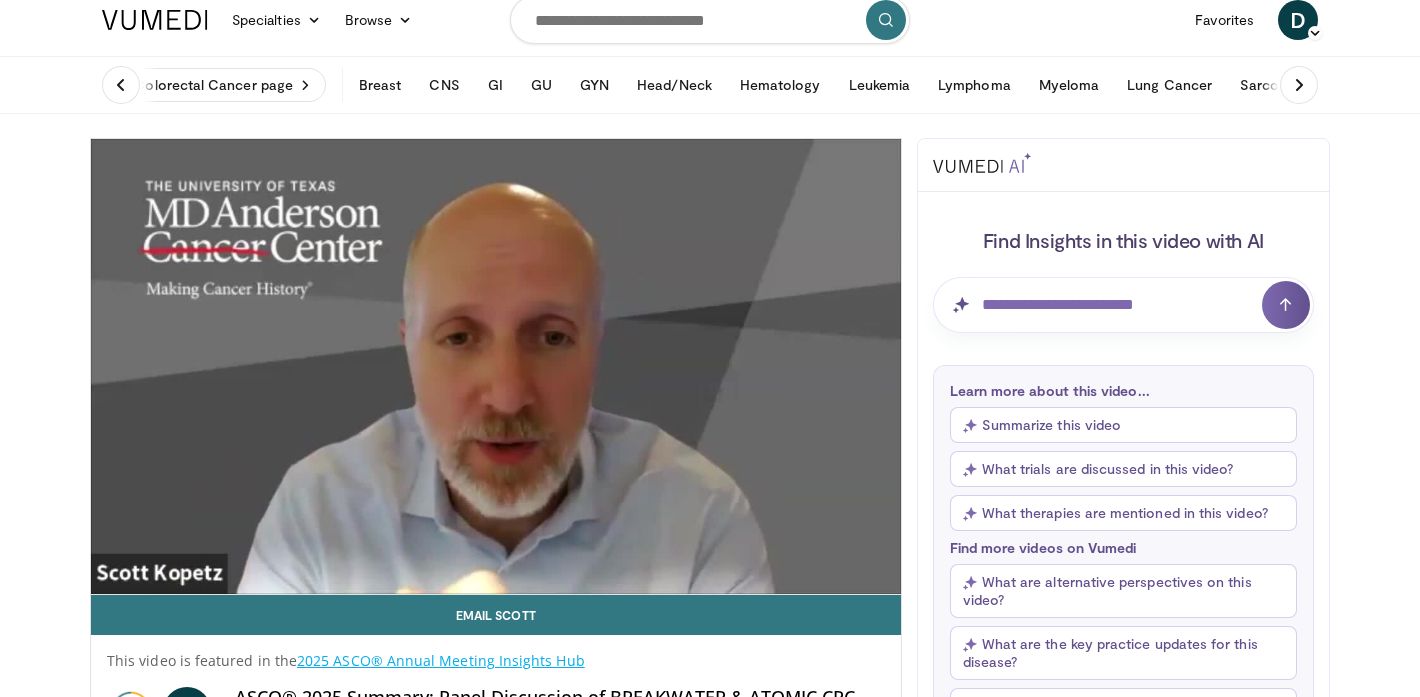 type 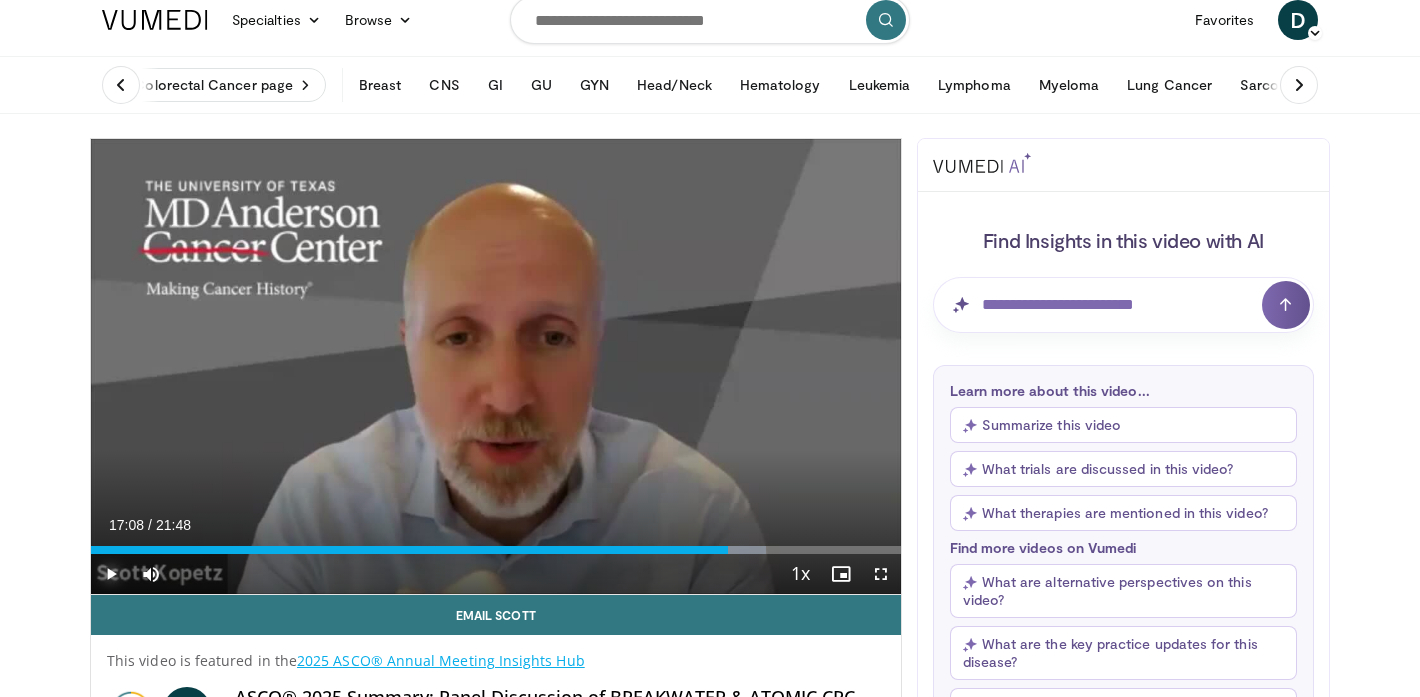 click on "Play" at bounding box center (111, 574) 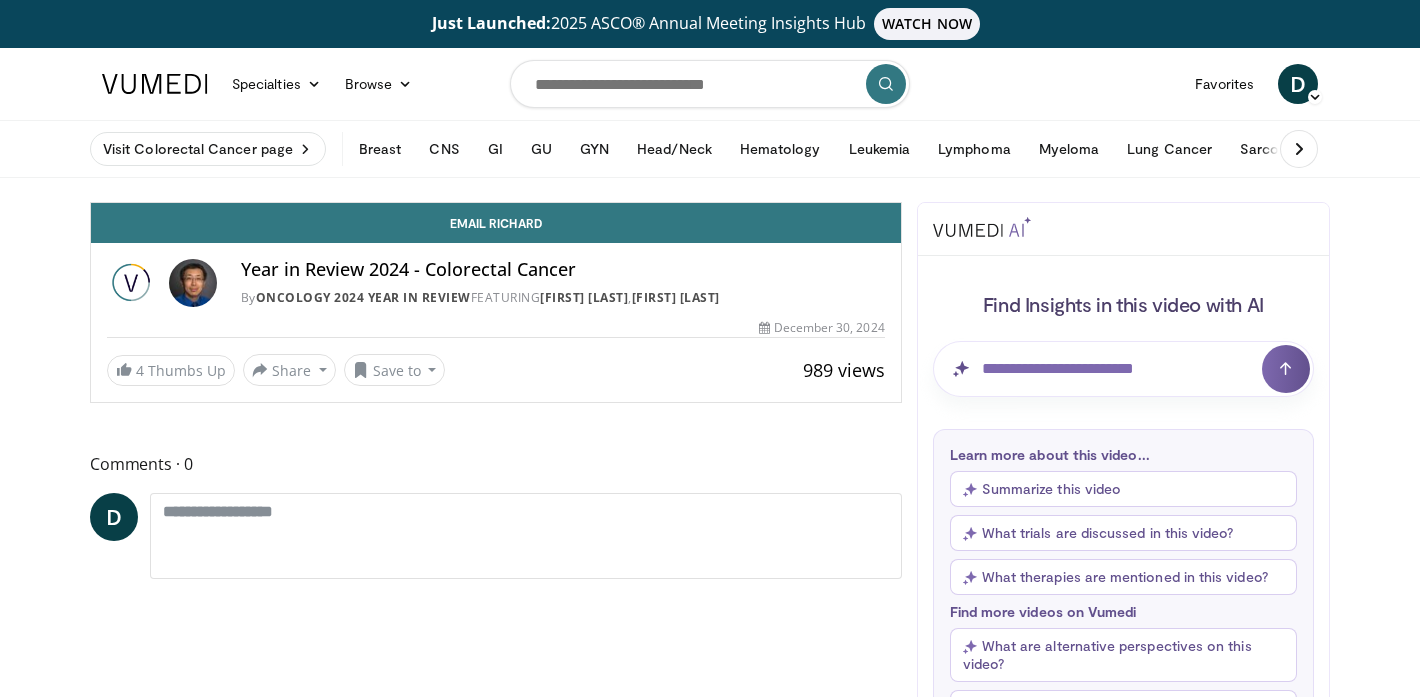 scroll, scrollTop: 0, scrollLeft: 0, axis: both 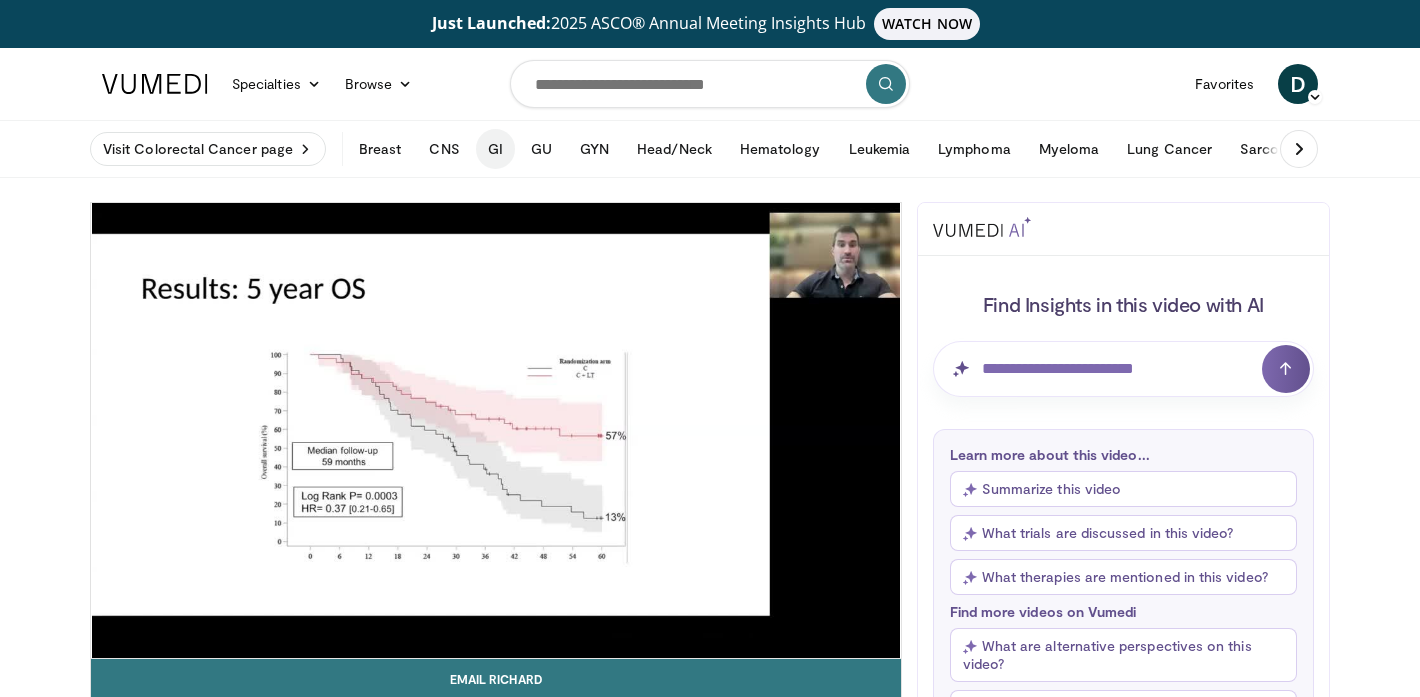 click on "GI" at bounding box center [495, 149] 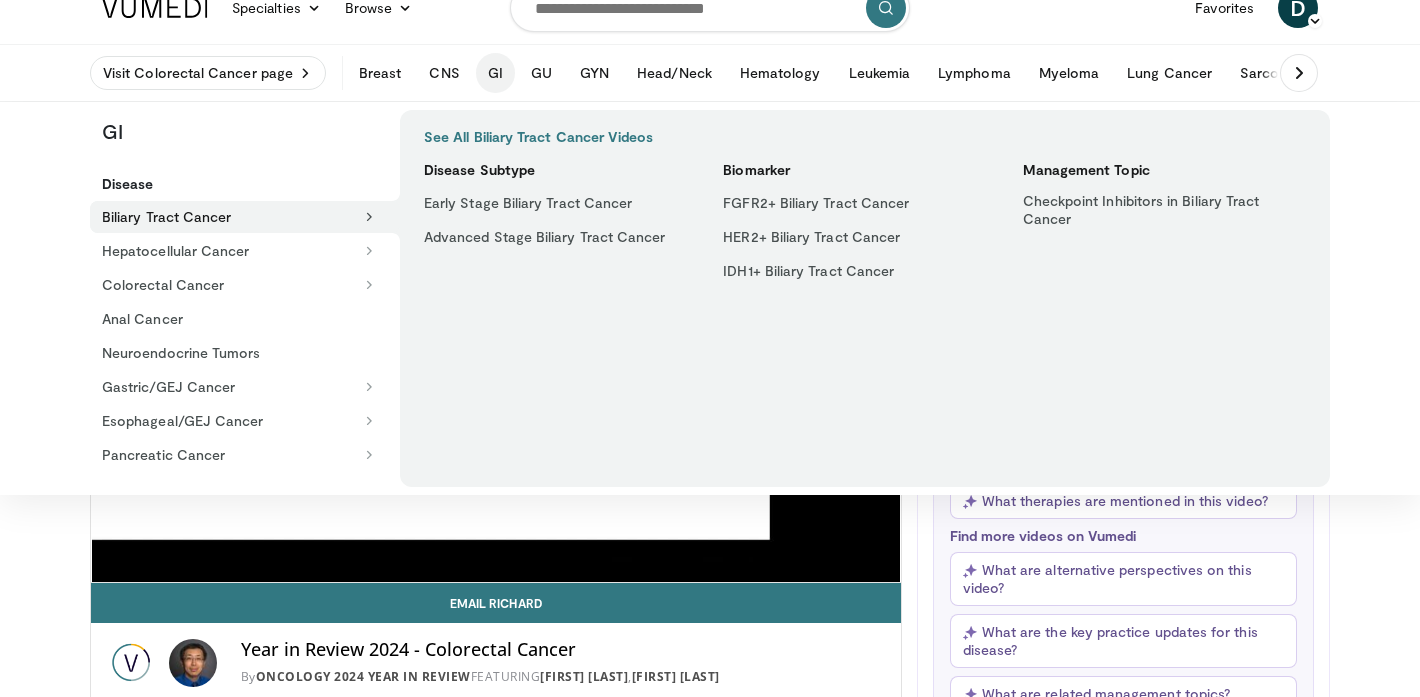 scroll, scrollTop: 78, scrollLeft: 0, axis: vertical 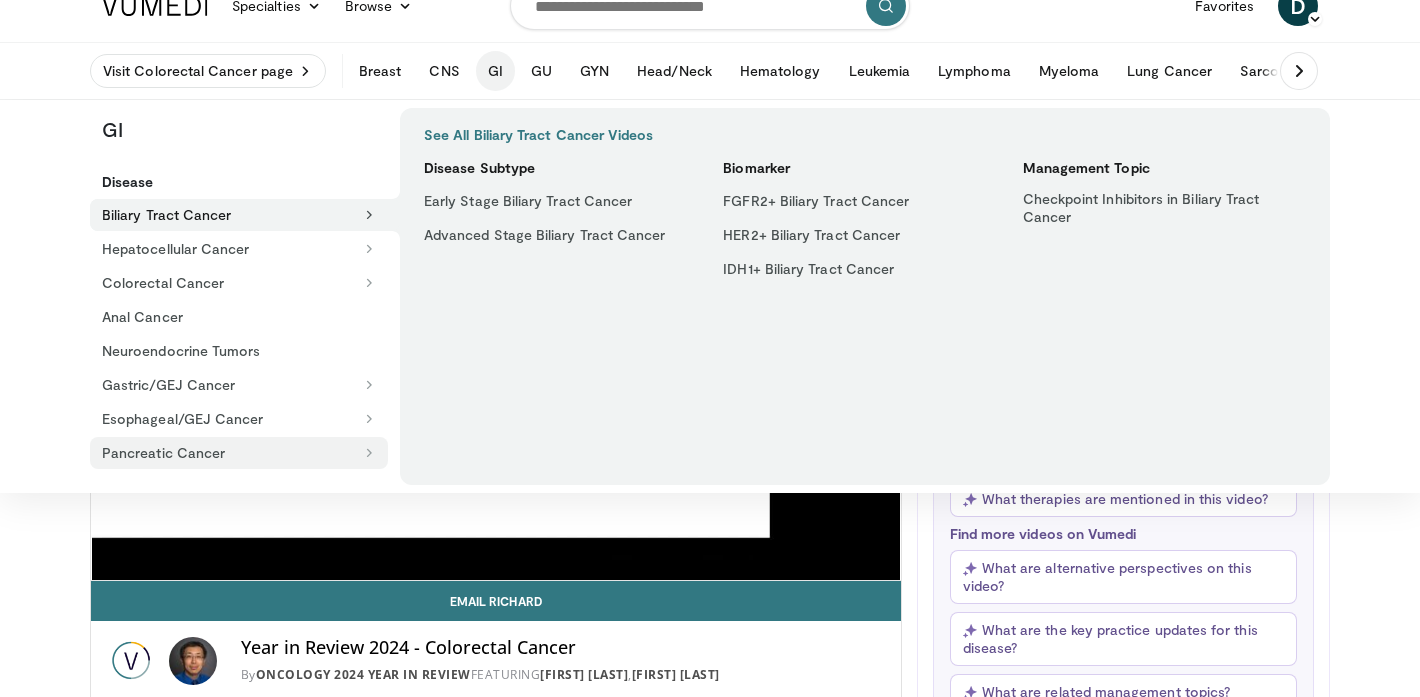 click on "Pancreatic Cancer" at bounding box center (239, 453) 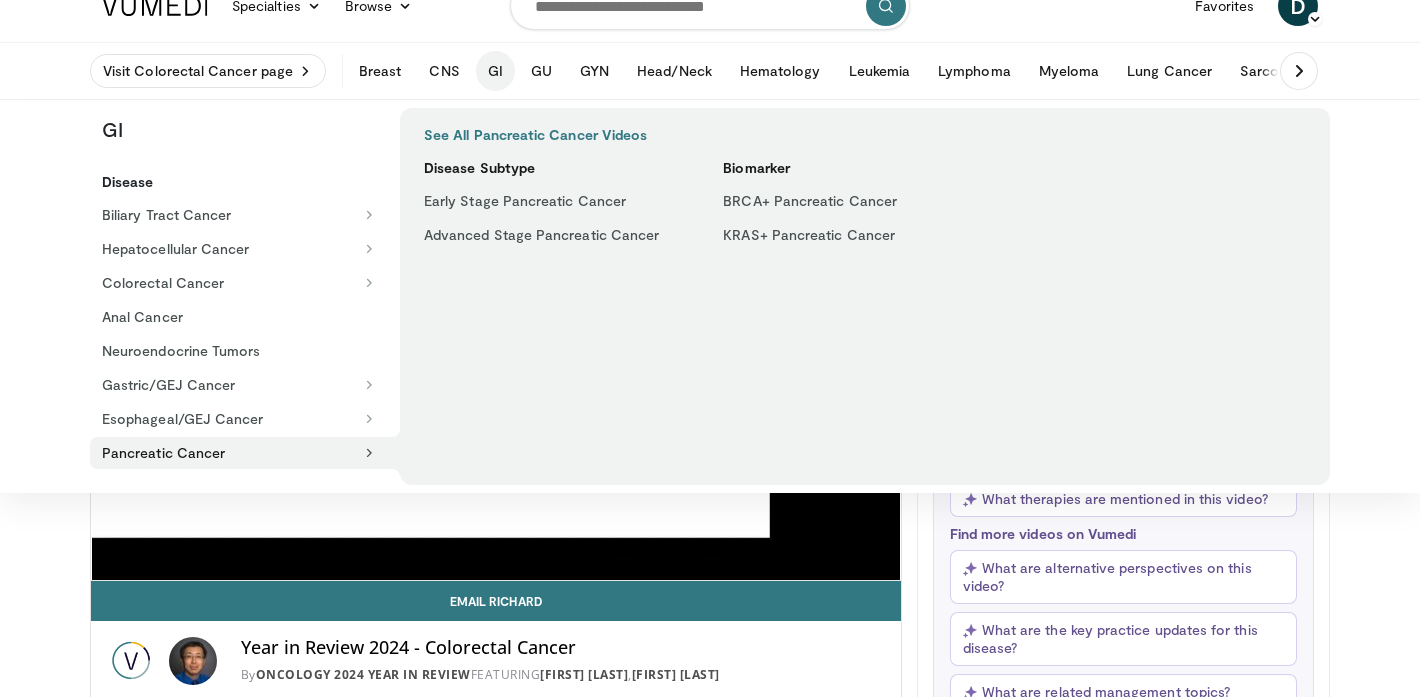 click on "See All Pancreatic Cancer Videos" at bounding box center (535, 135) 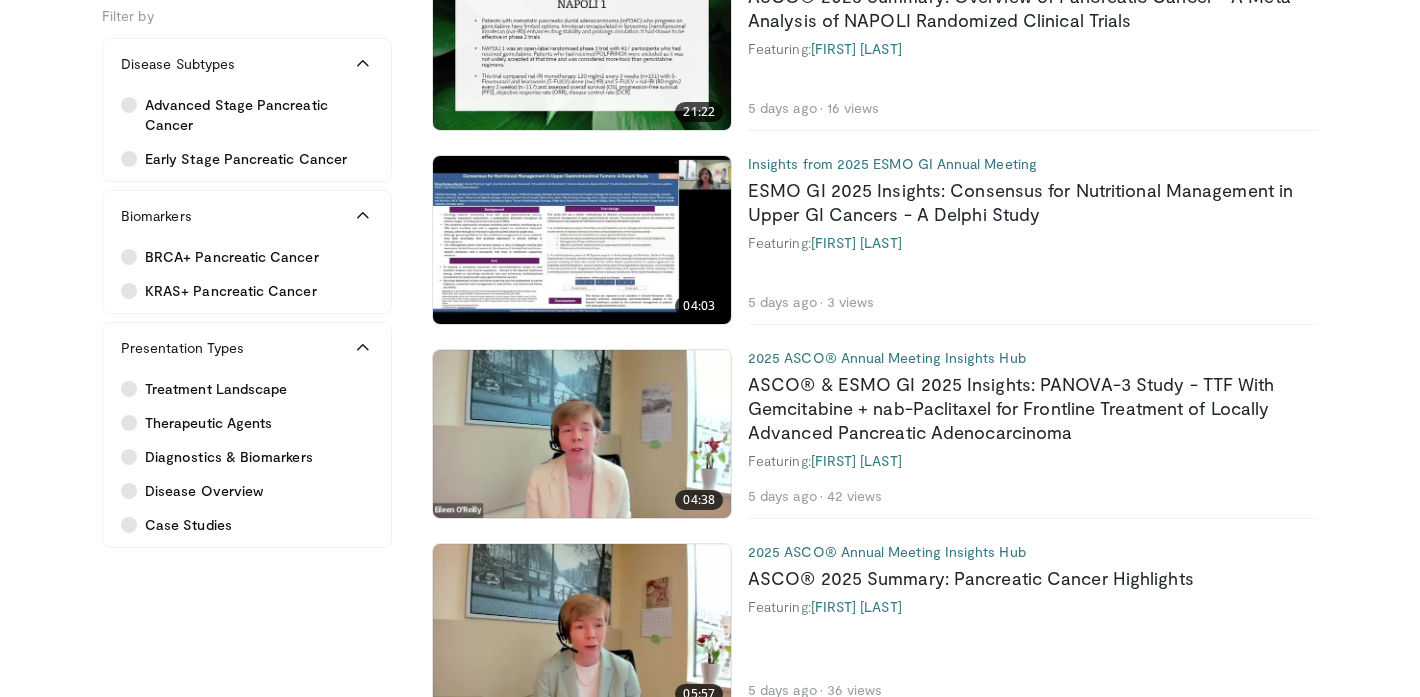 scroll, scrollTop: 533, scrollLeft: 0, axis: vertical 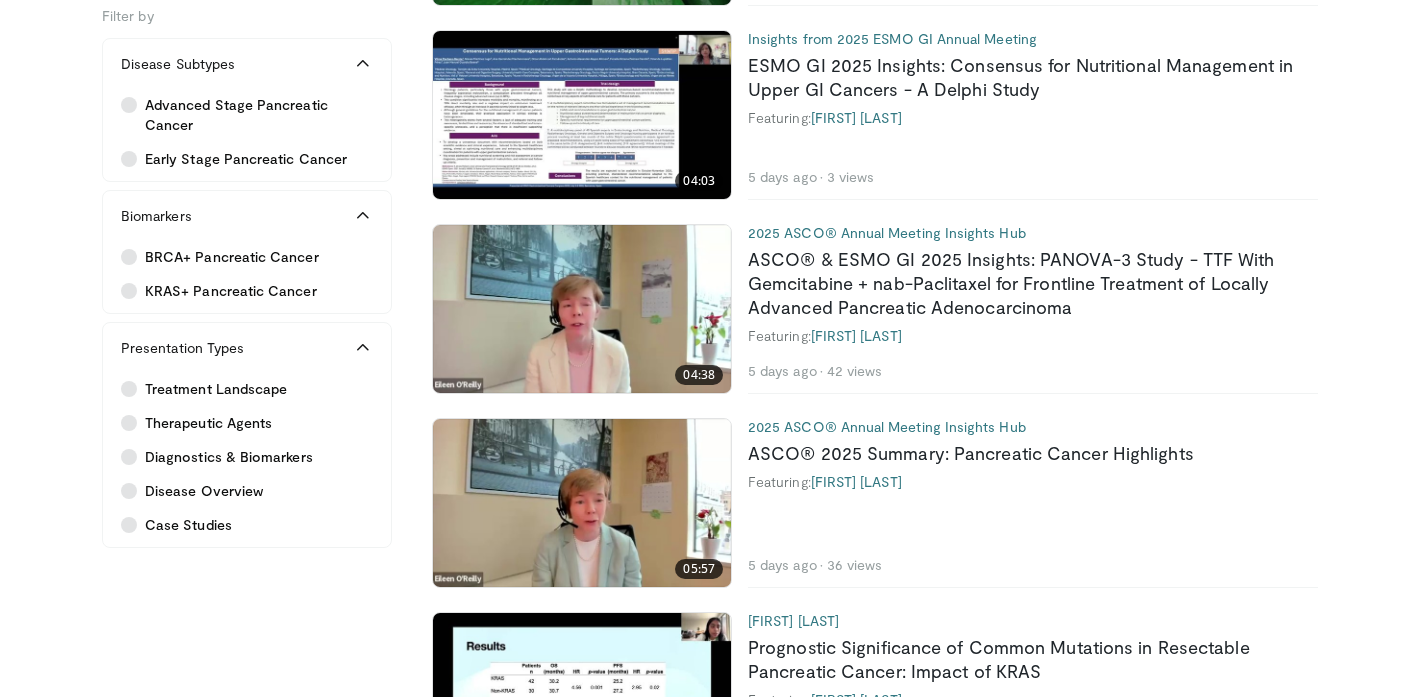 click at bounding box center (582, 309) 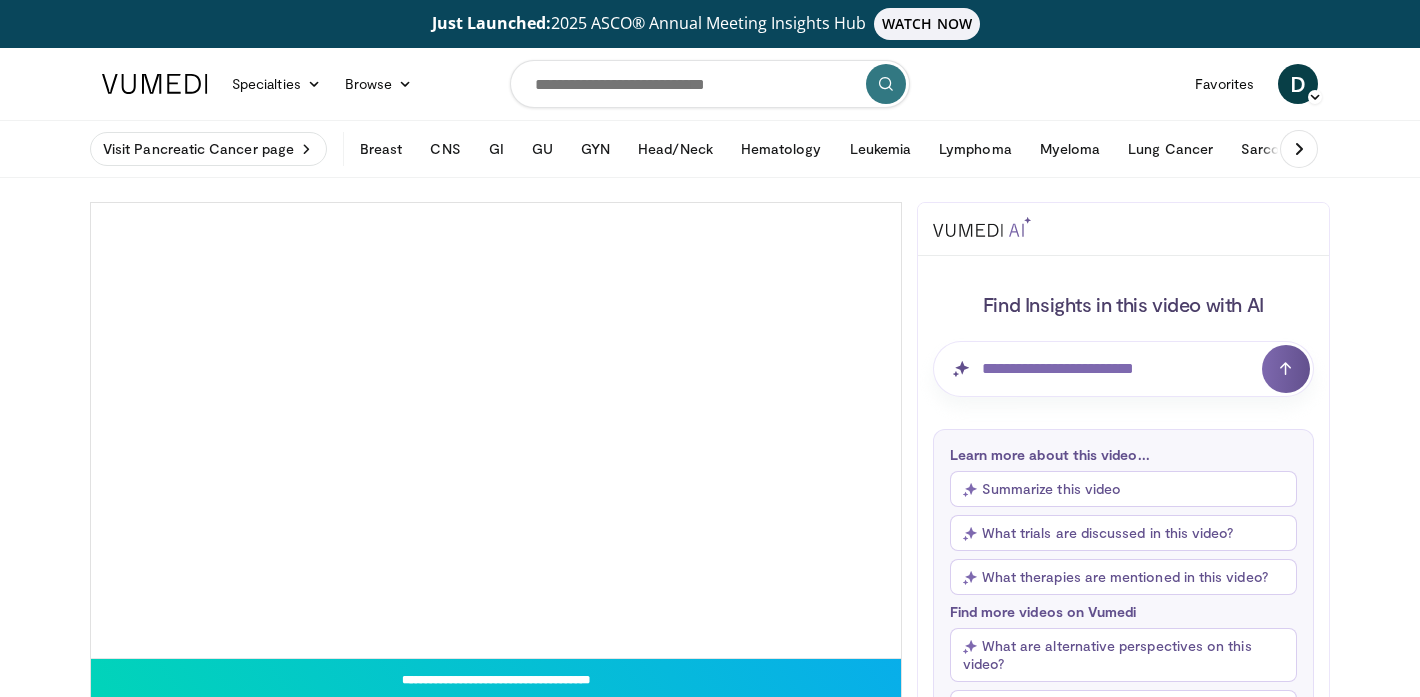 scroll, scrollTop: 0, scrollLeft: 0, axis: both 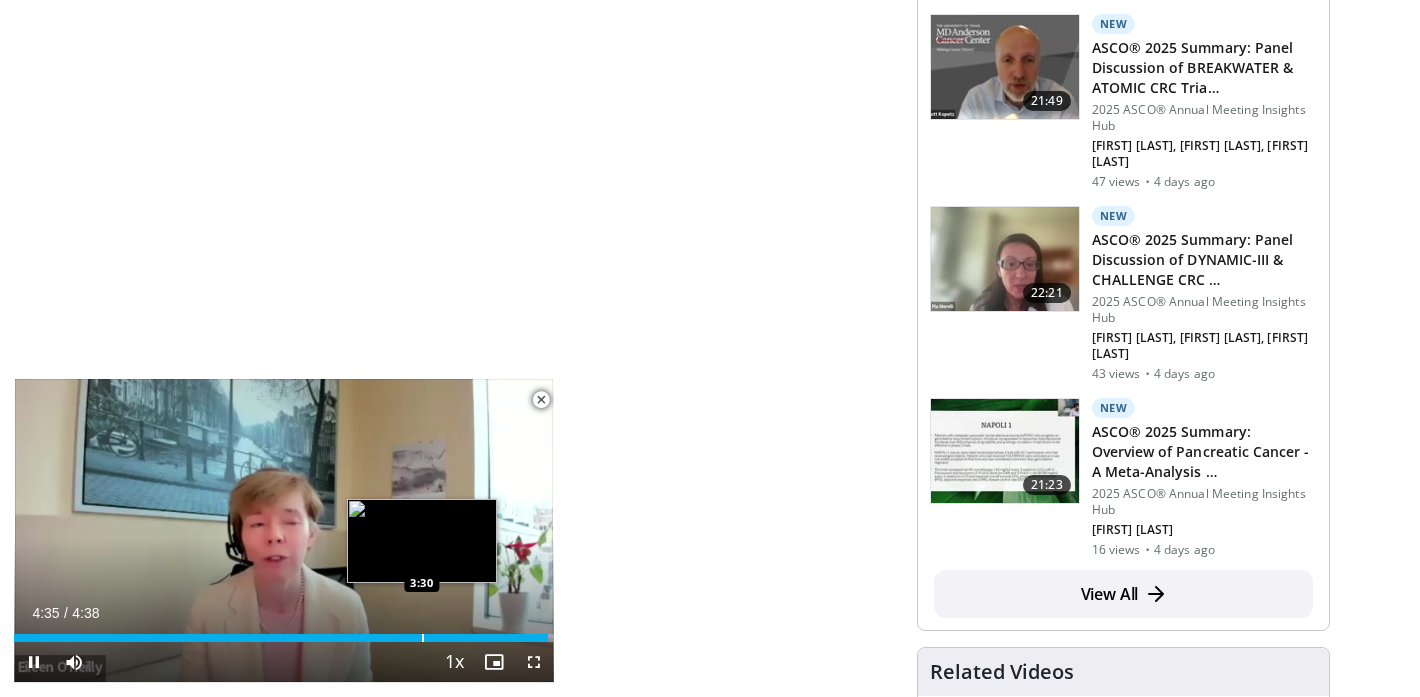 click at bounding box center (423, 638) 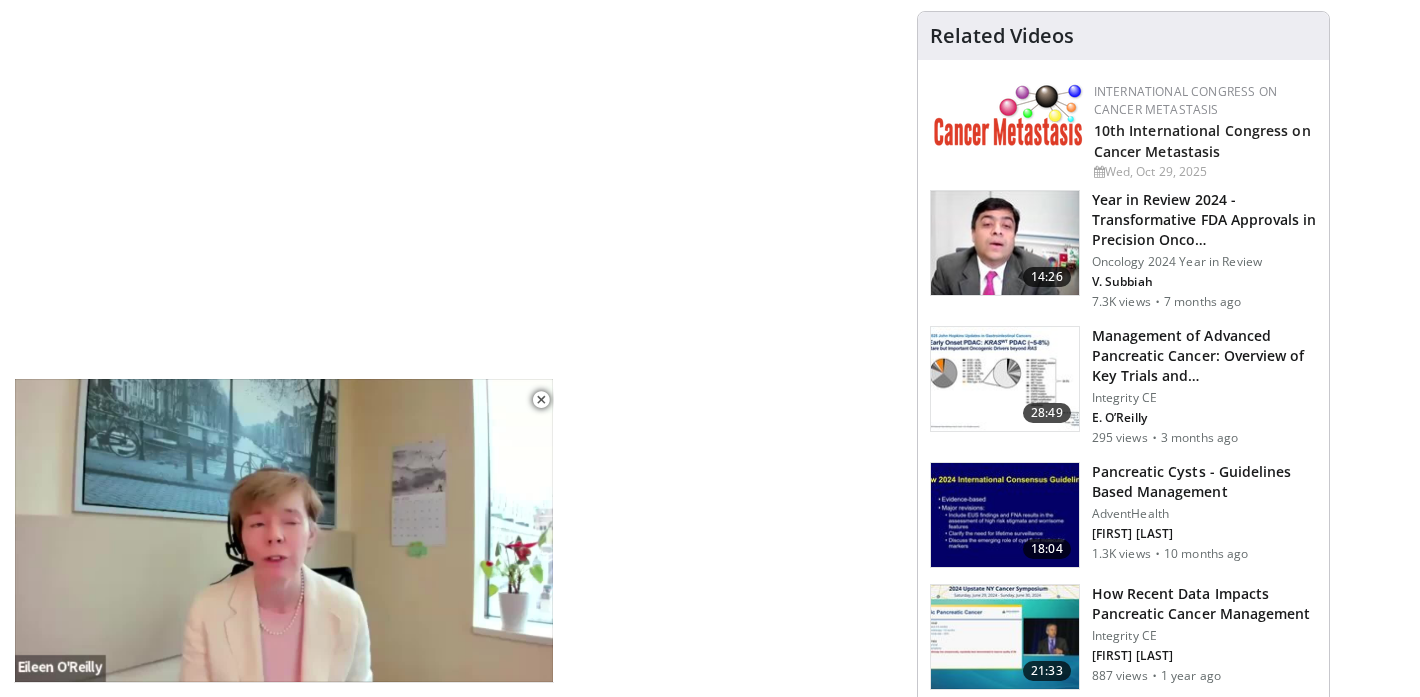 scroll, scrollTop: 1879, scrollLeft: 0, axis: vertical 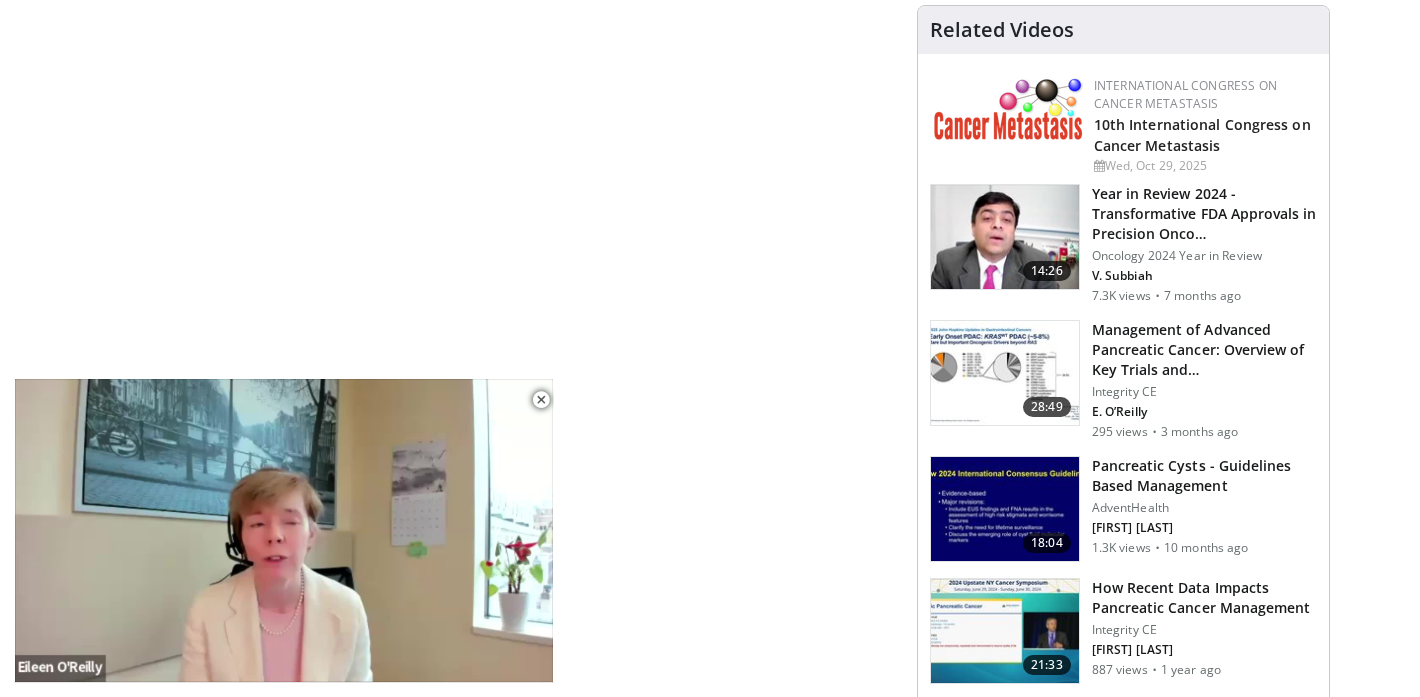 click at bounding box center [1005, 373] 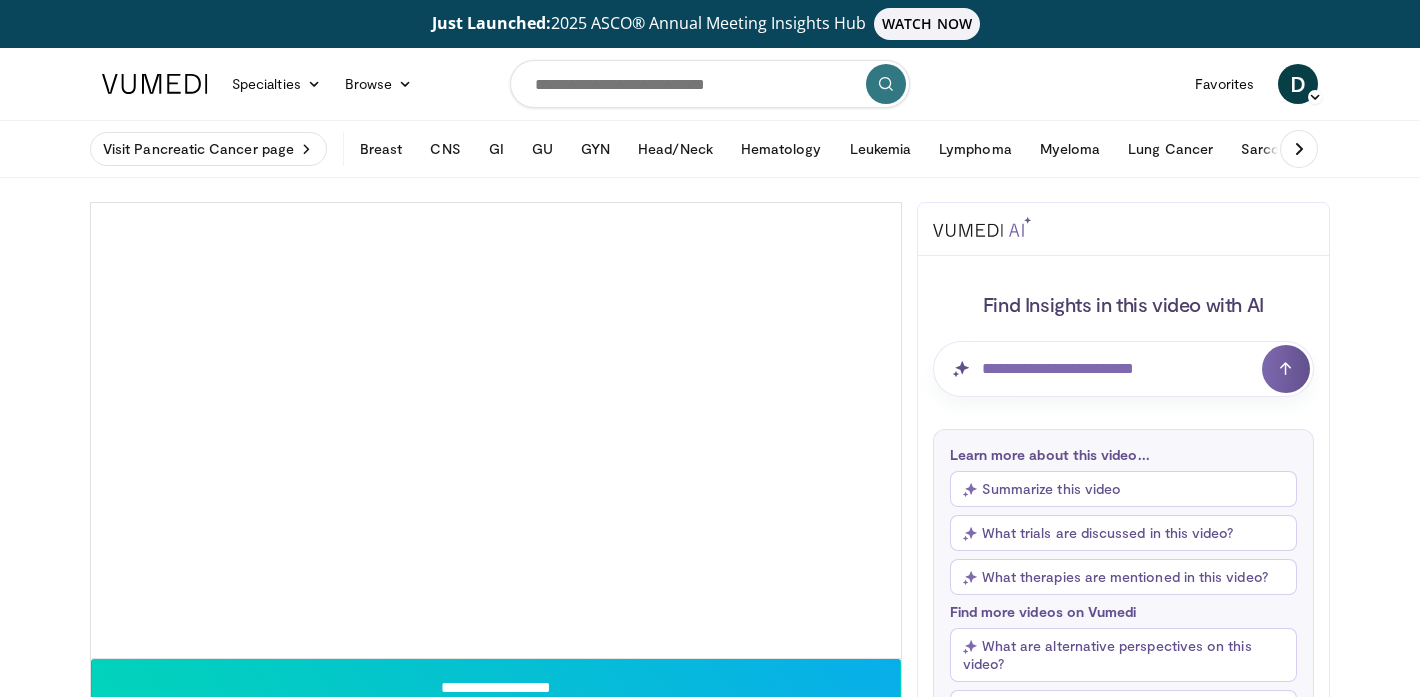 scroll, scrollTop: 0, scrollLeft: 0, axis: both 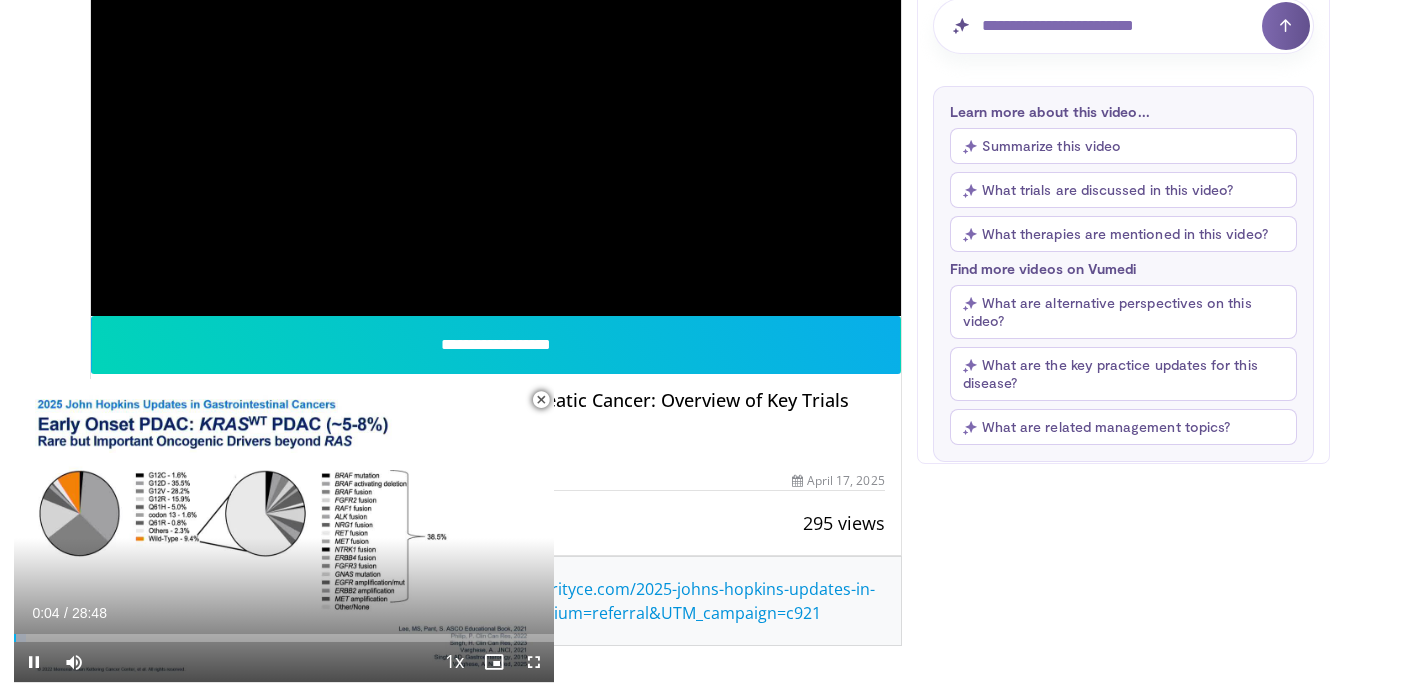 click at bounding box center (541, 400) 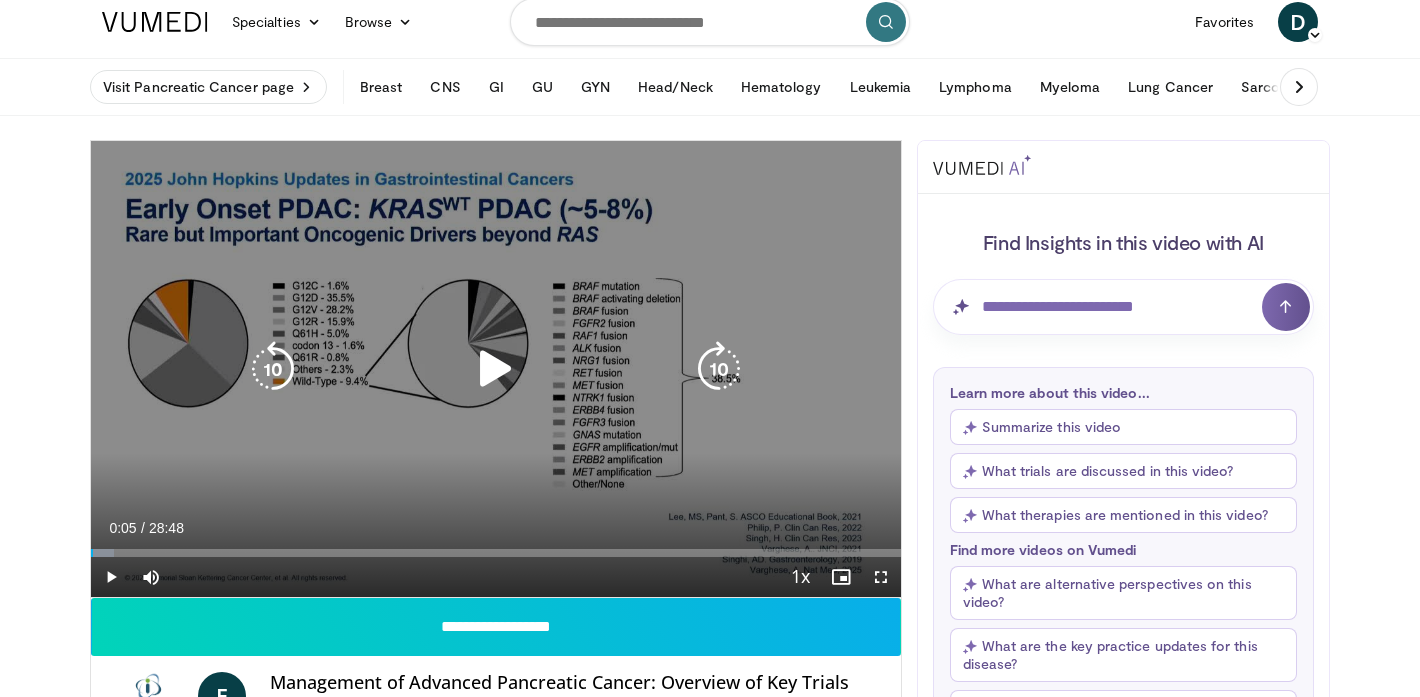 scroll, scrollTop: 71, scrollLeft: 0, axis: vertical 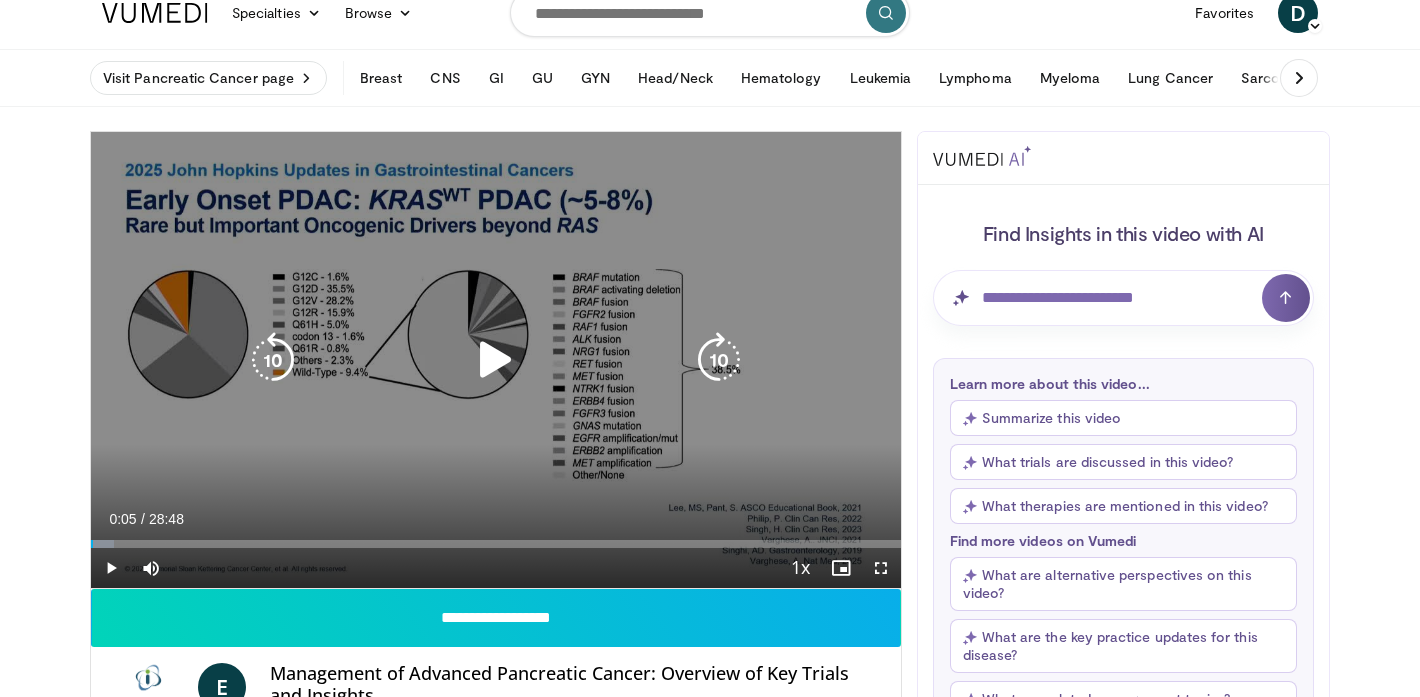 click at bounding box center [496, 360] 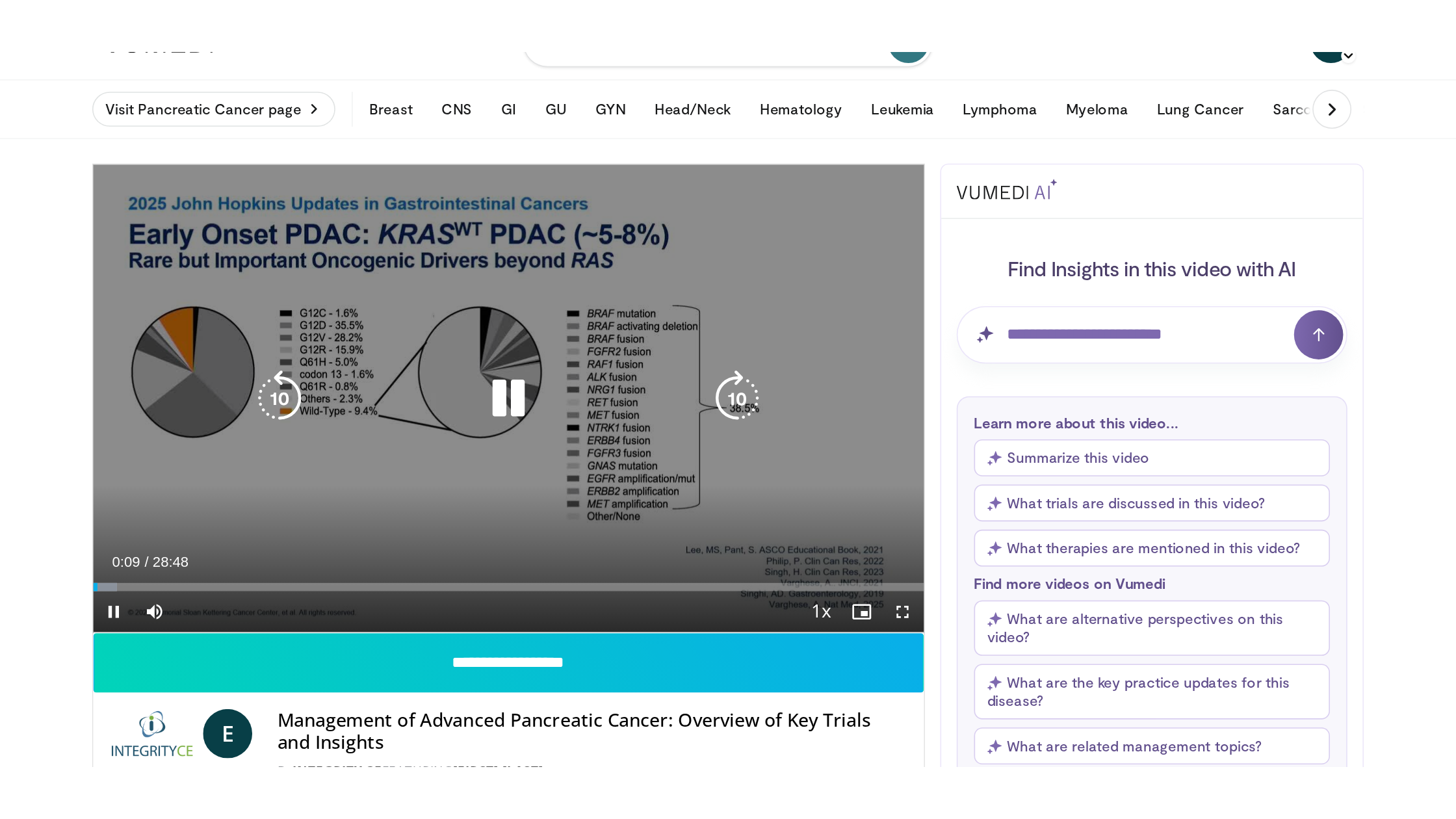 scroll, scrollTop: 103, scrollLeft: 0, axis: vertical 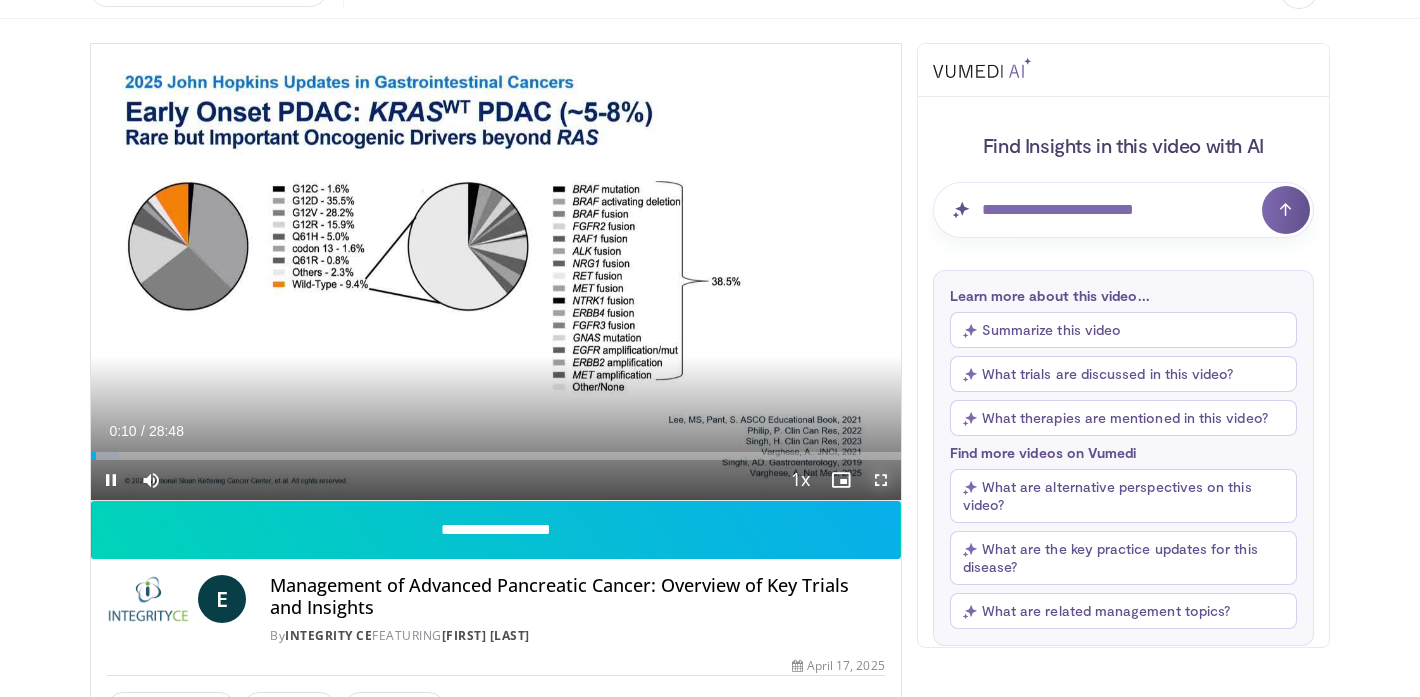 click at bounding box center (881, 480) 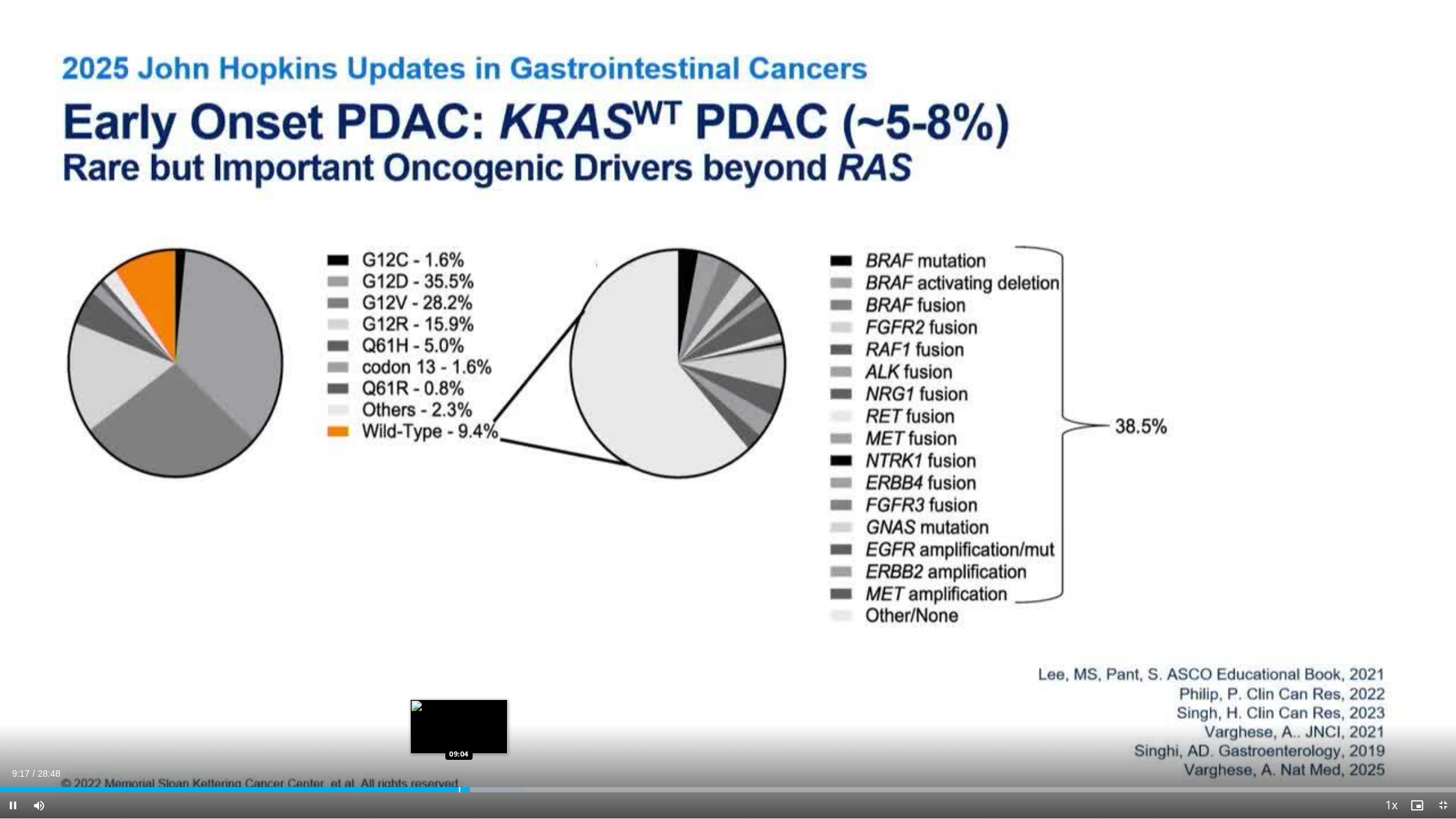 click on "Loaded :  35.91% 09:17 09:04" at bounding box center [728, 790] 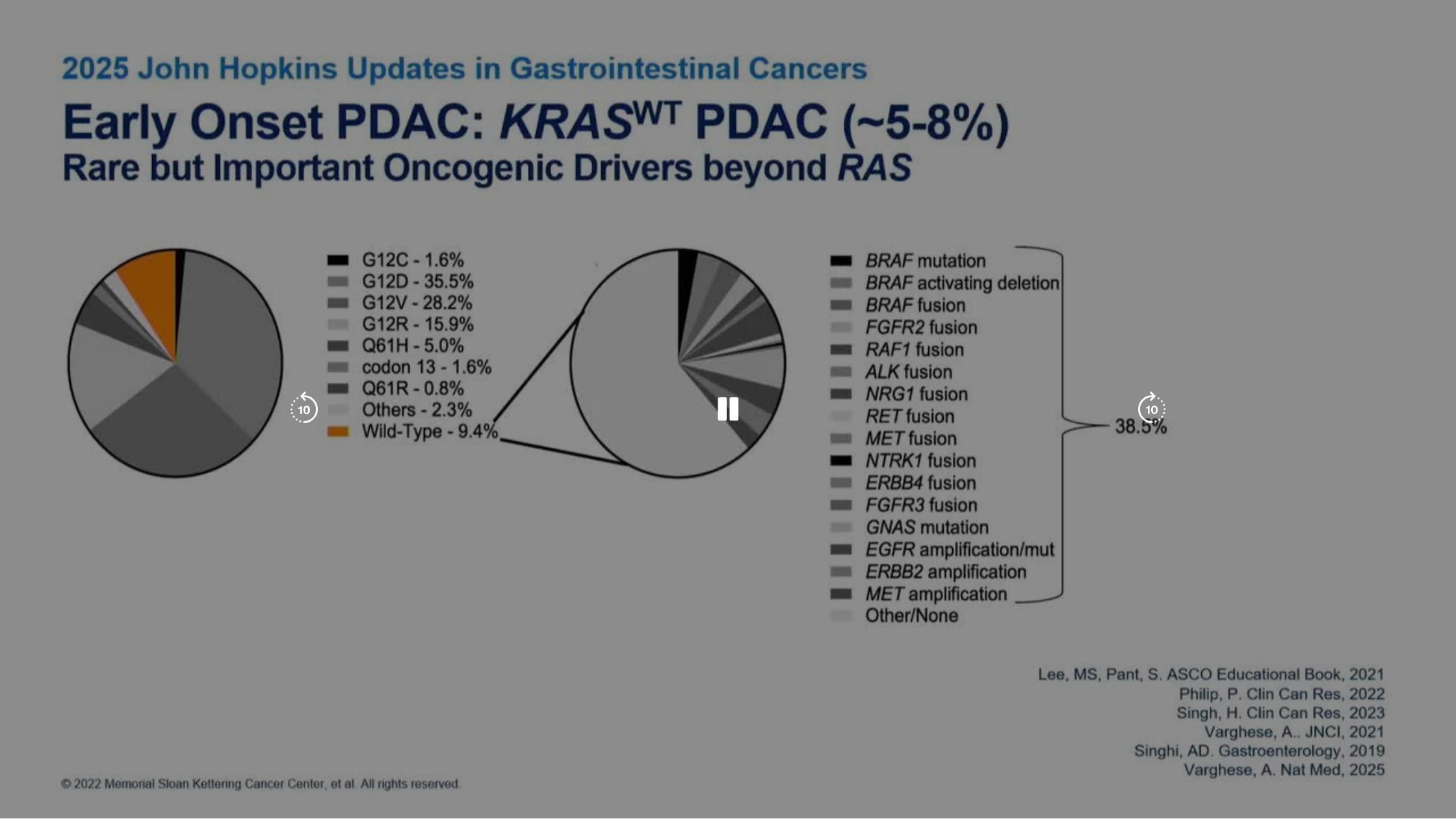 click on "**********" at bounding box center (728, 410) 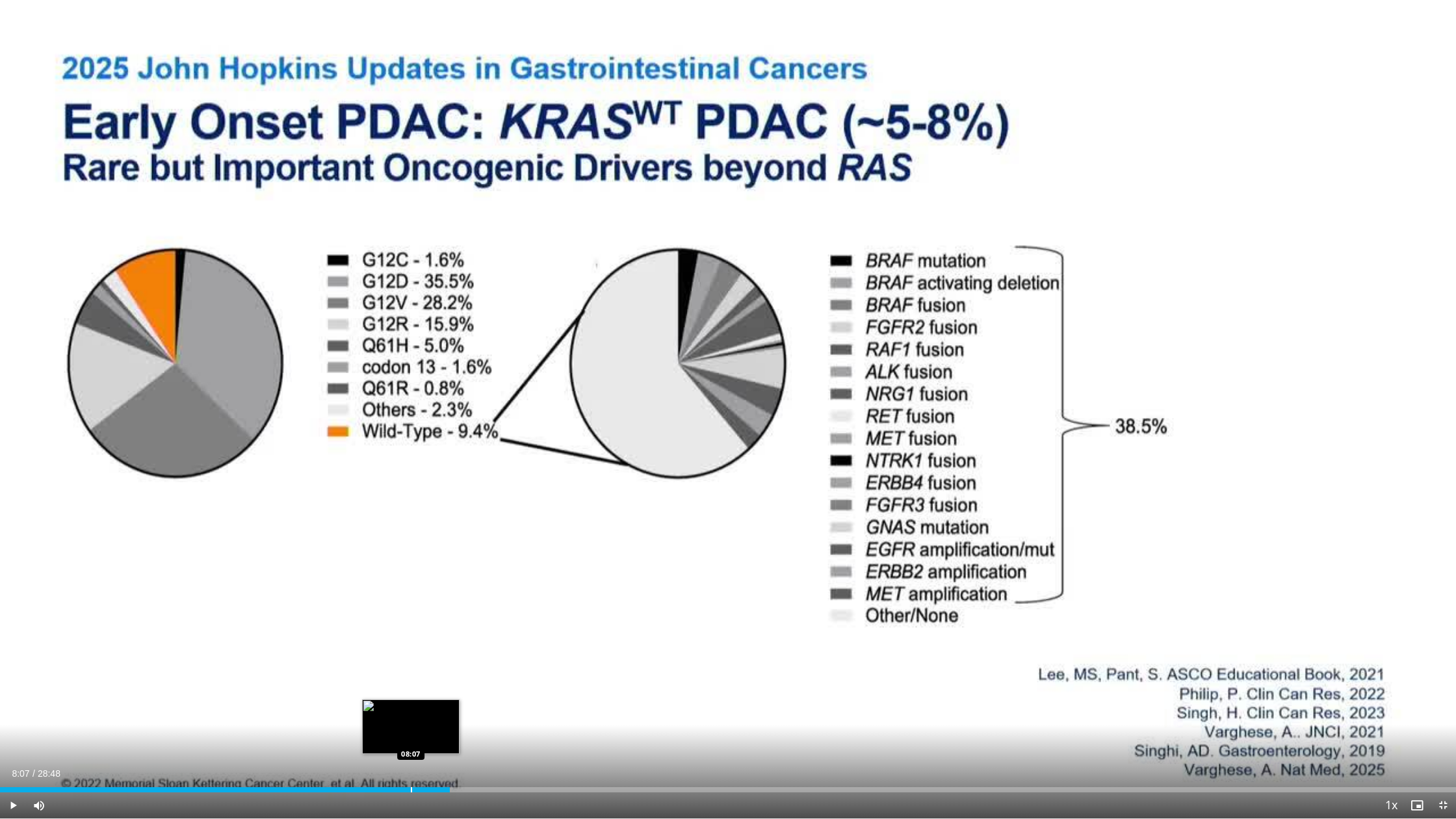 click at bounding box center (411, 790) 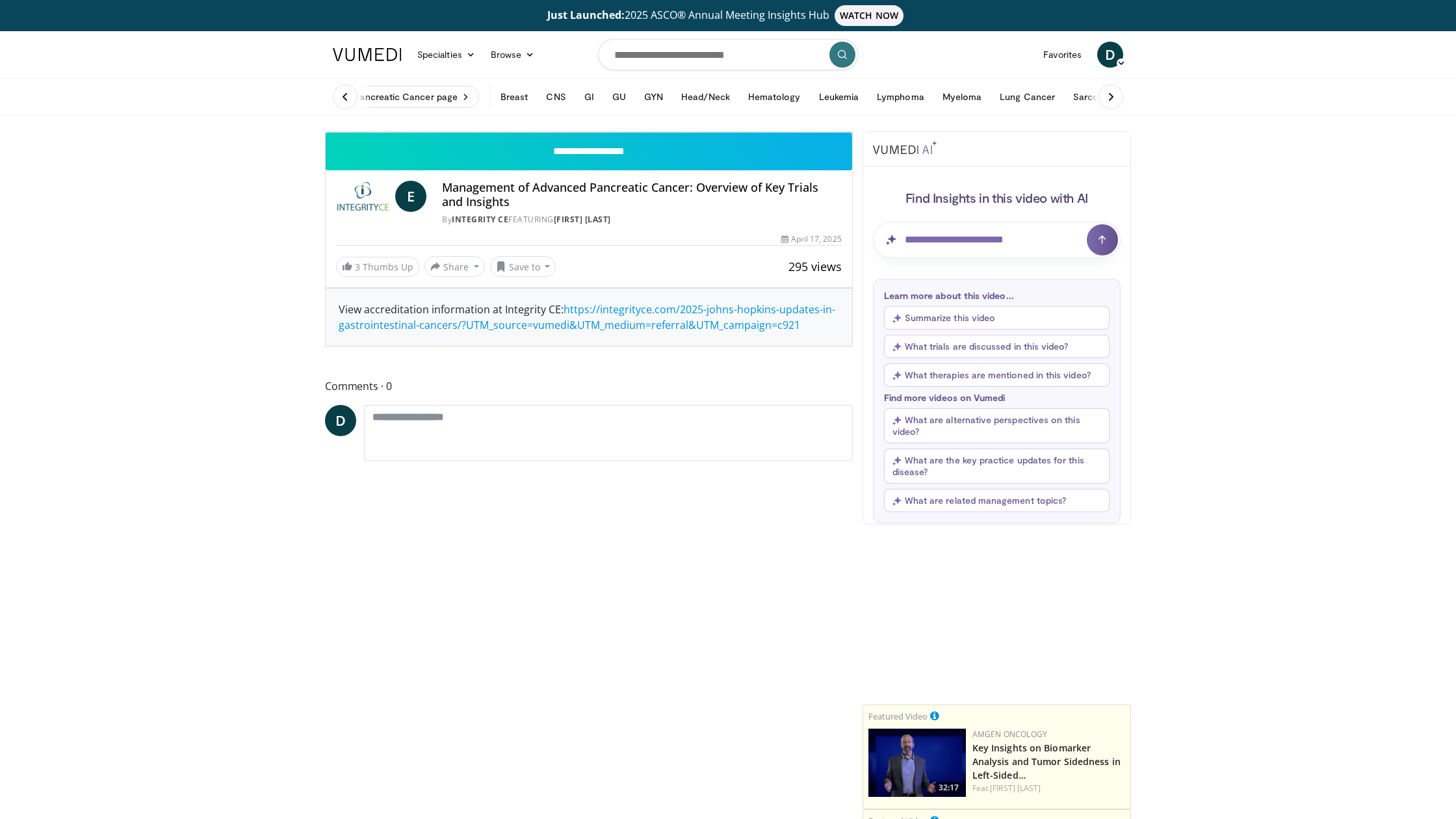 scroll, scrollTop: 103, scrollLeft: 0, axis: vertical 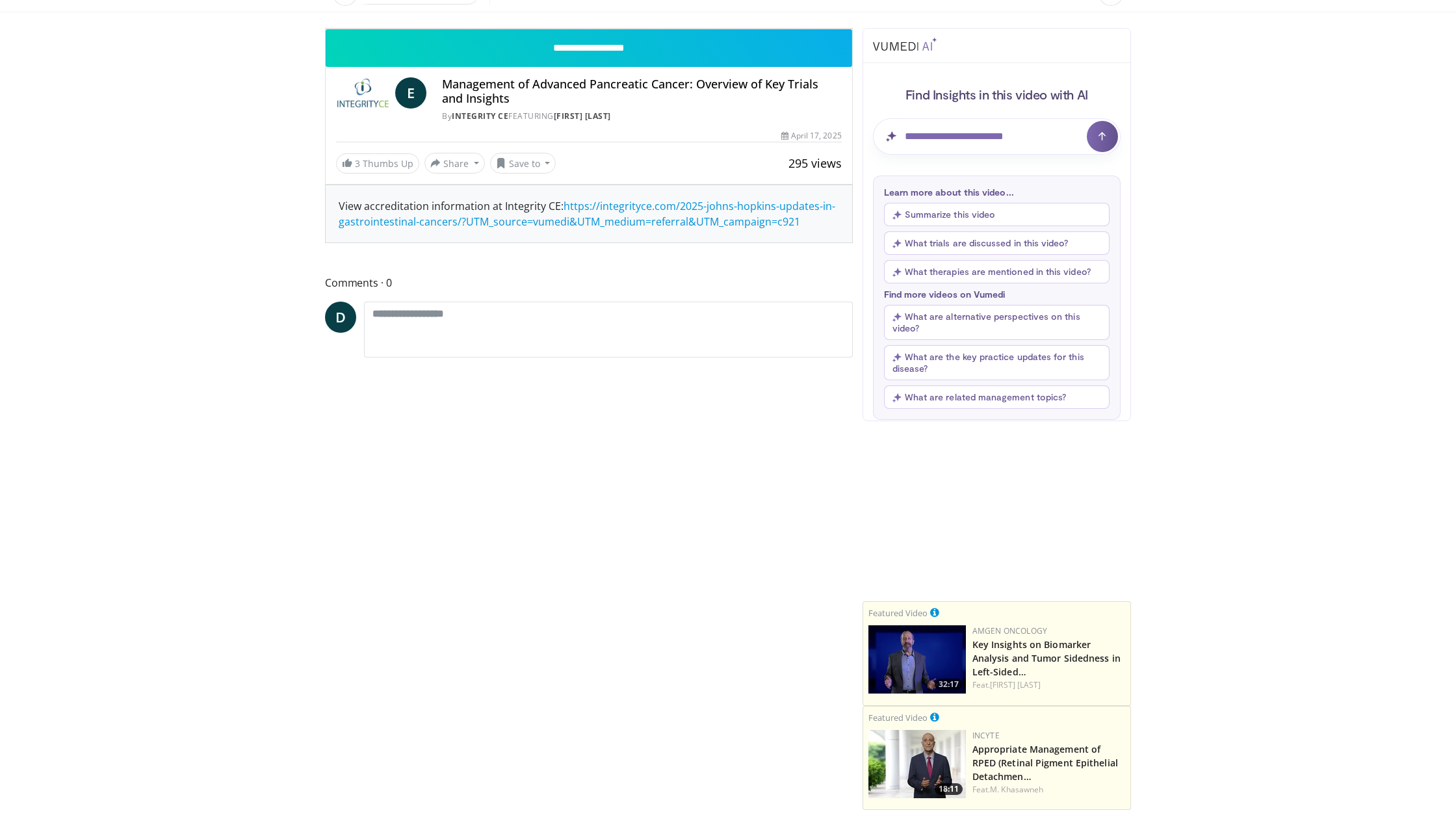 click at bounding box center [1324, 0] 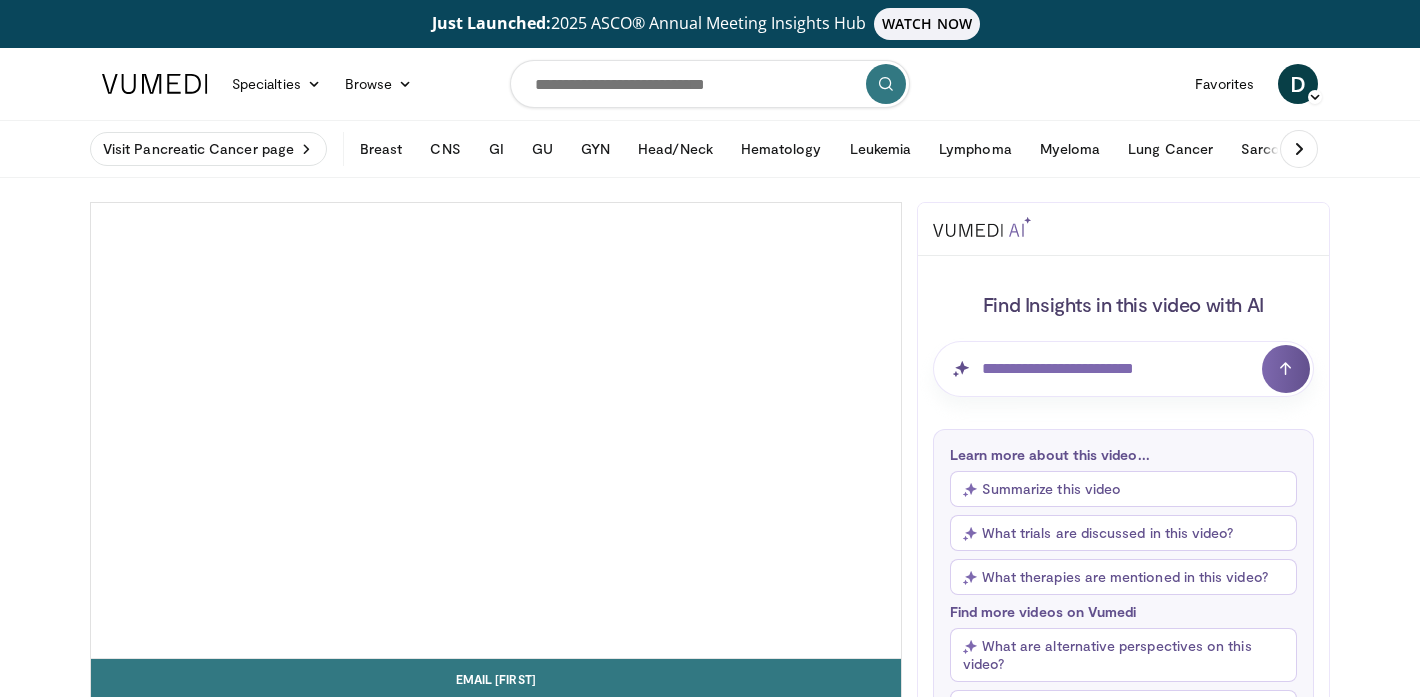 scroll, scrollTop: 0, scrollLeft: 0, axis: both 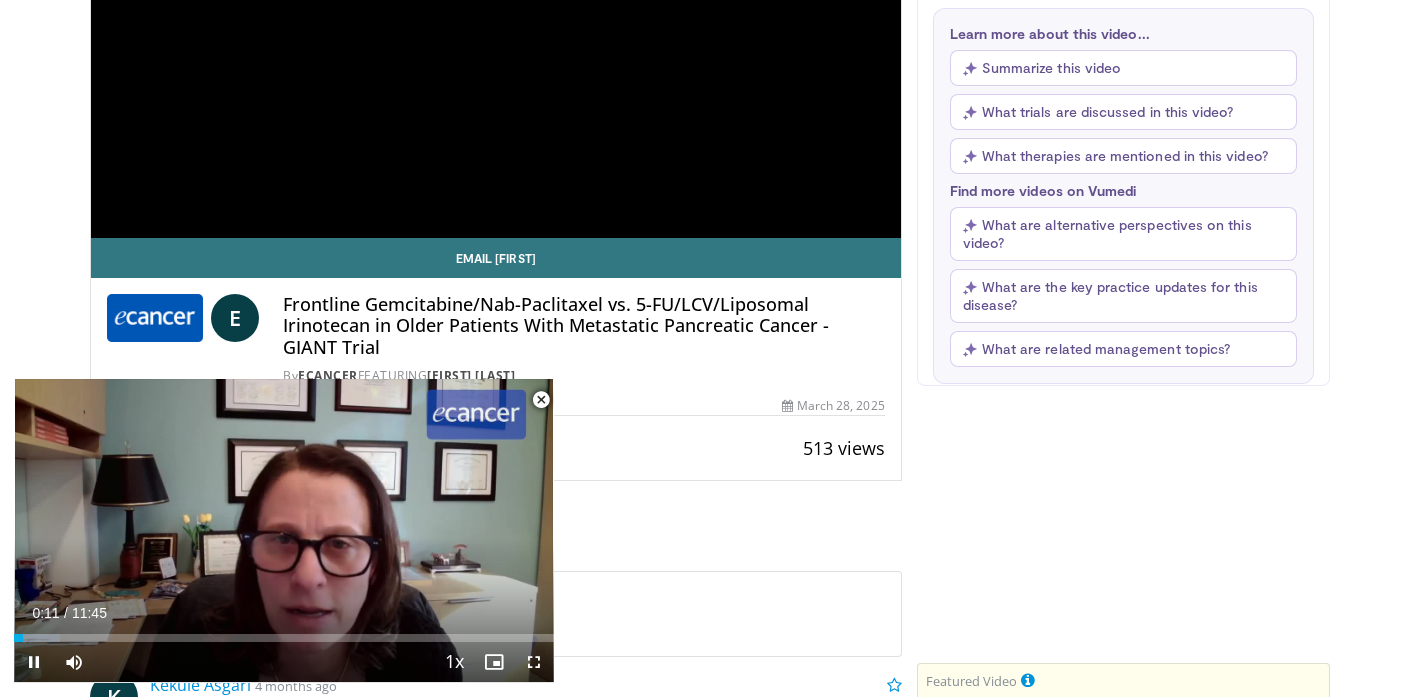 click at bounding box center (541, 400) 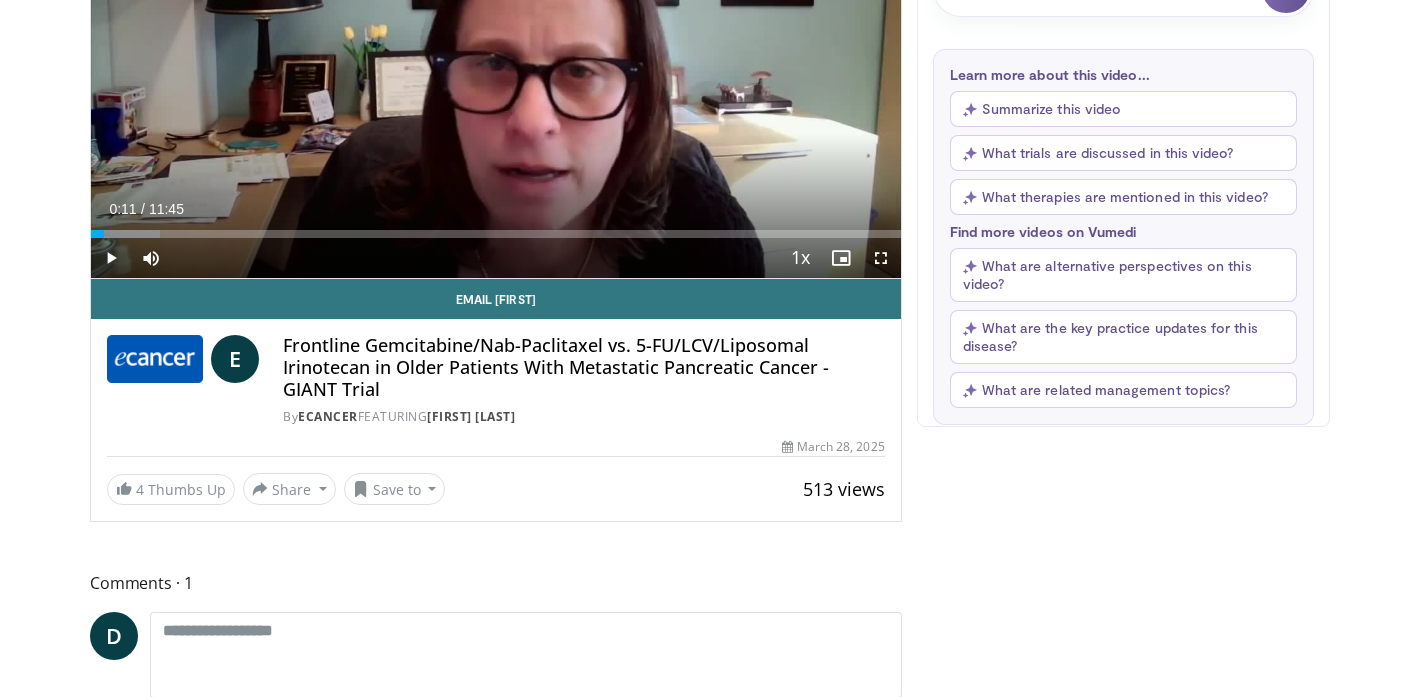 scroll, scrollTop: 378, scrollLeft: 0, axis: vertical 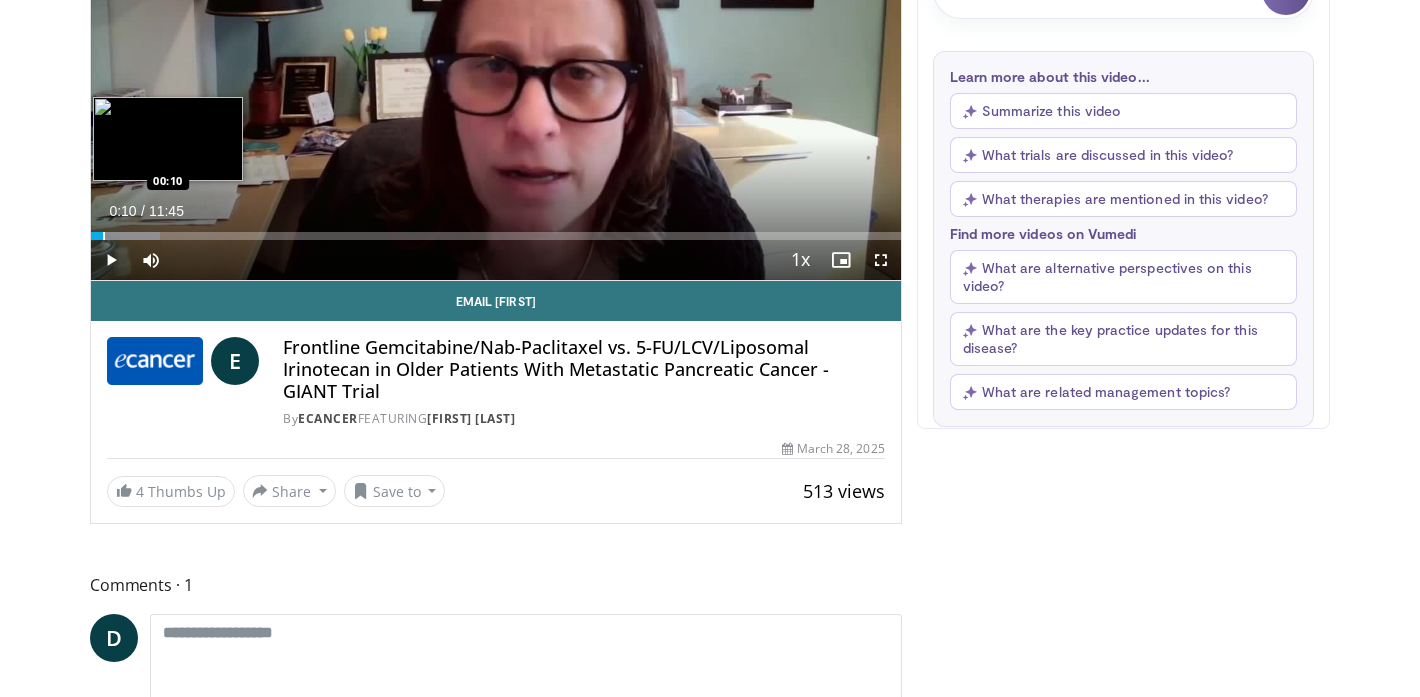 click at bounding box center (104, 236) 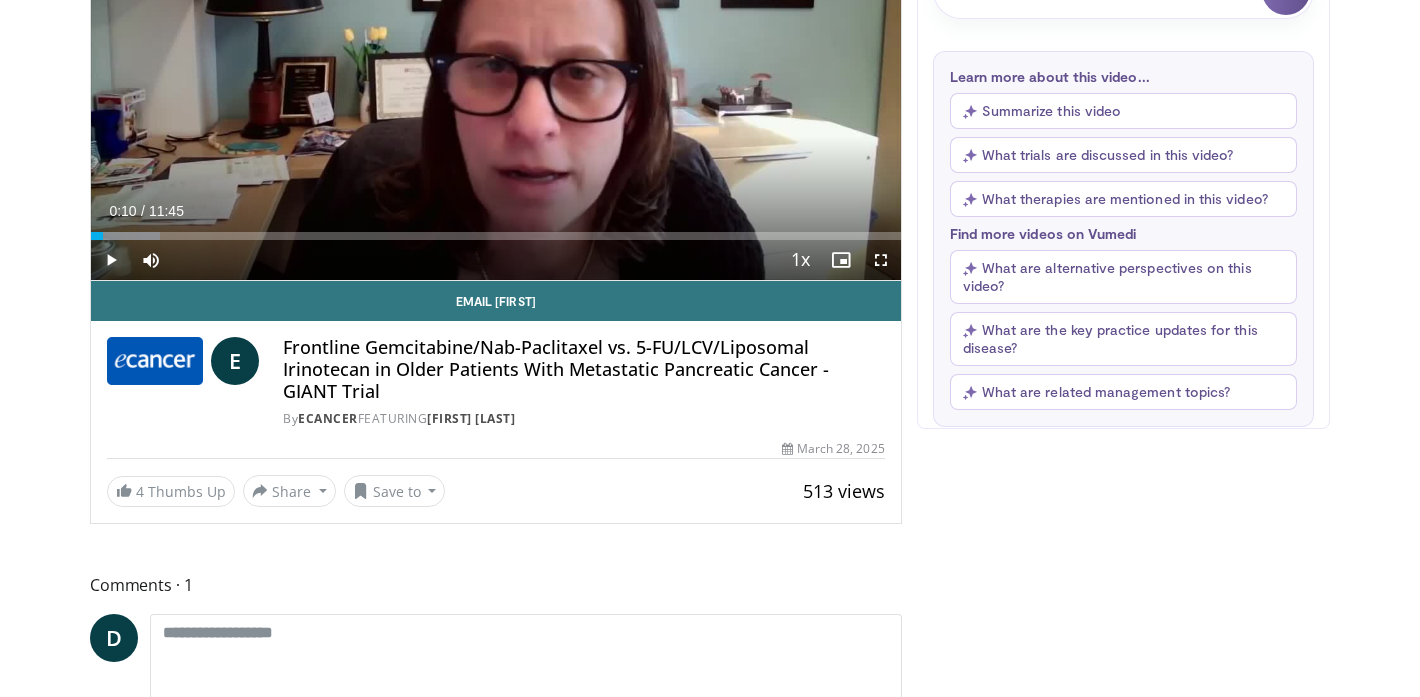 drag, startPoint x: 116, startPoint y: 260, endPoint x: 126, endPoint y: 267, distance: 12.206555 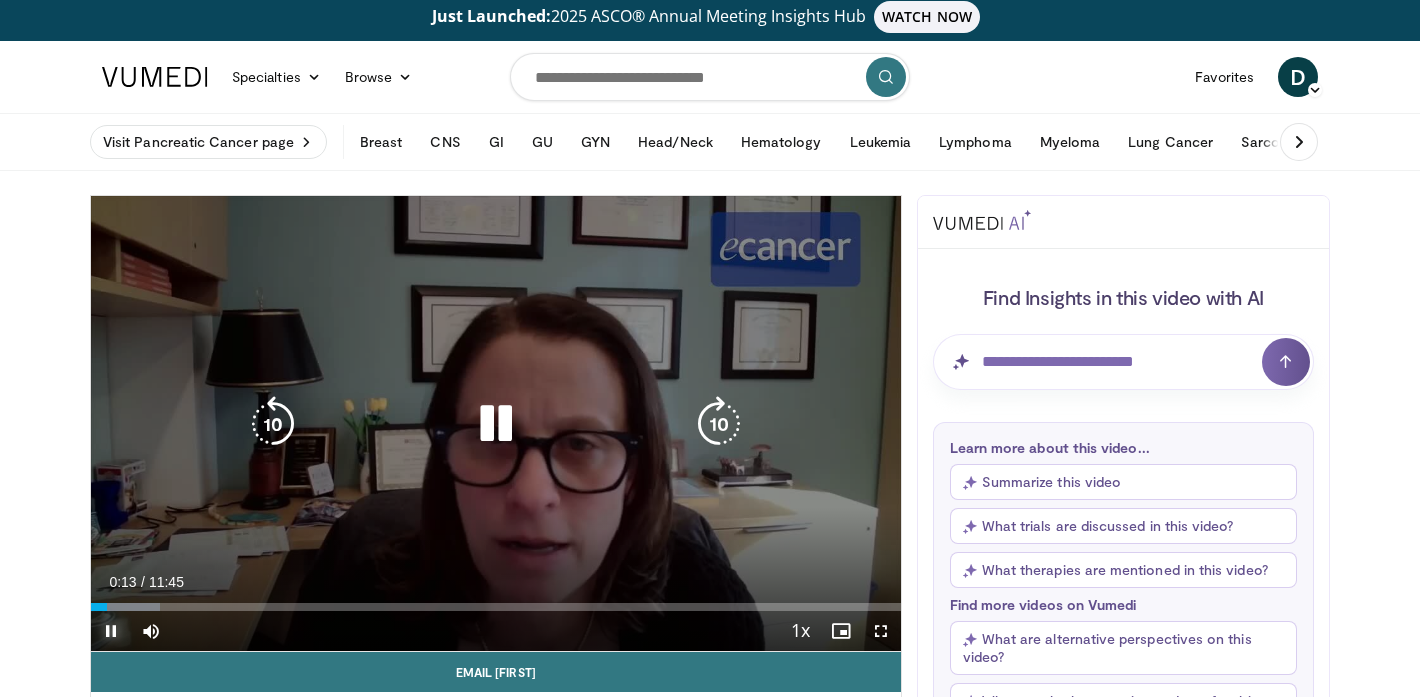 scroll, scrollTop: 0, scrollLeft: 0, axis: both 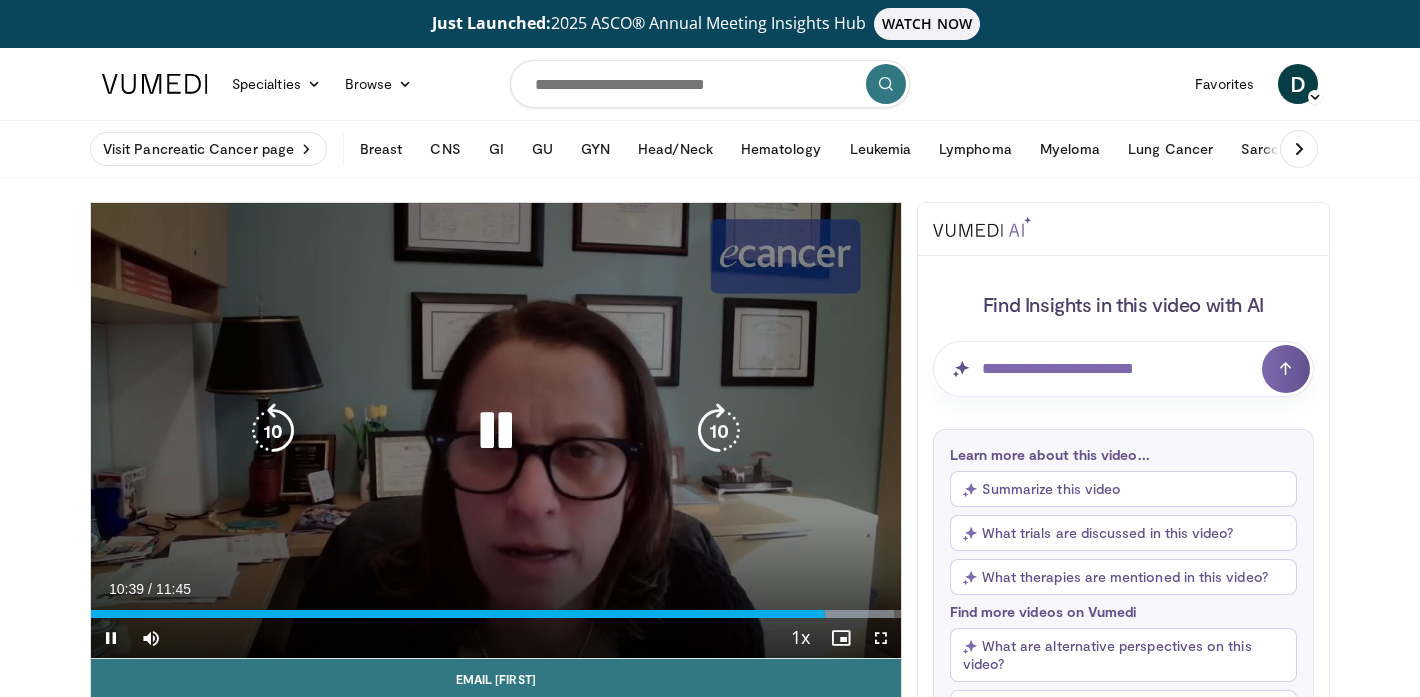 click at bounding box center (496, 431) 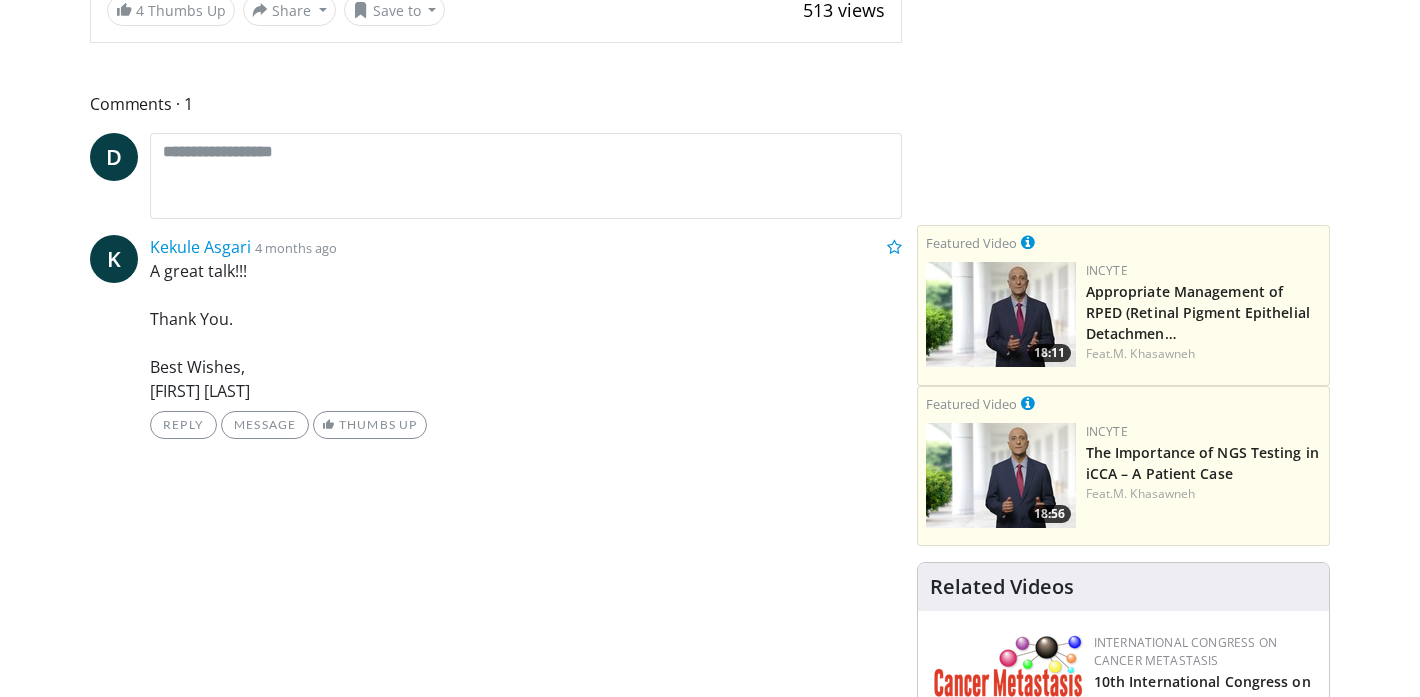scroll, scrollTop: 930, scrollLeft: 0, axis: vertical 